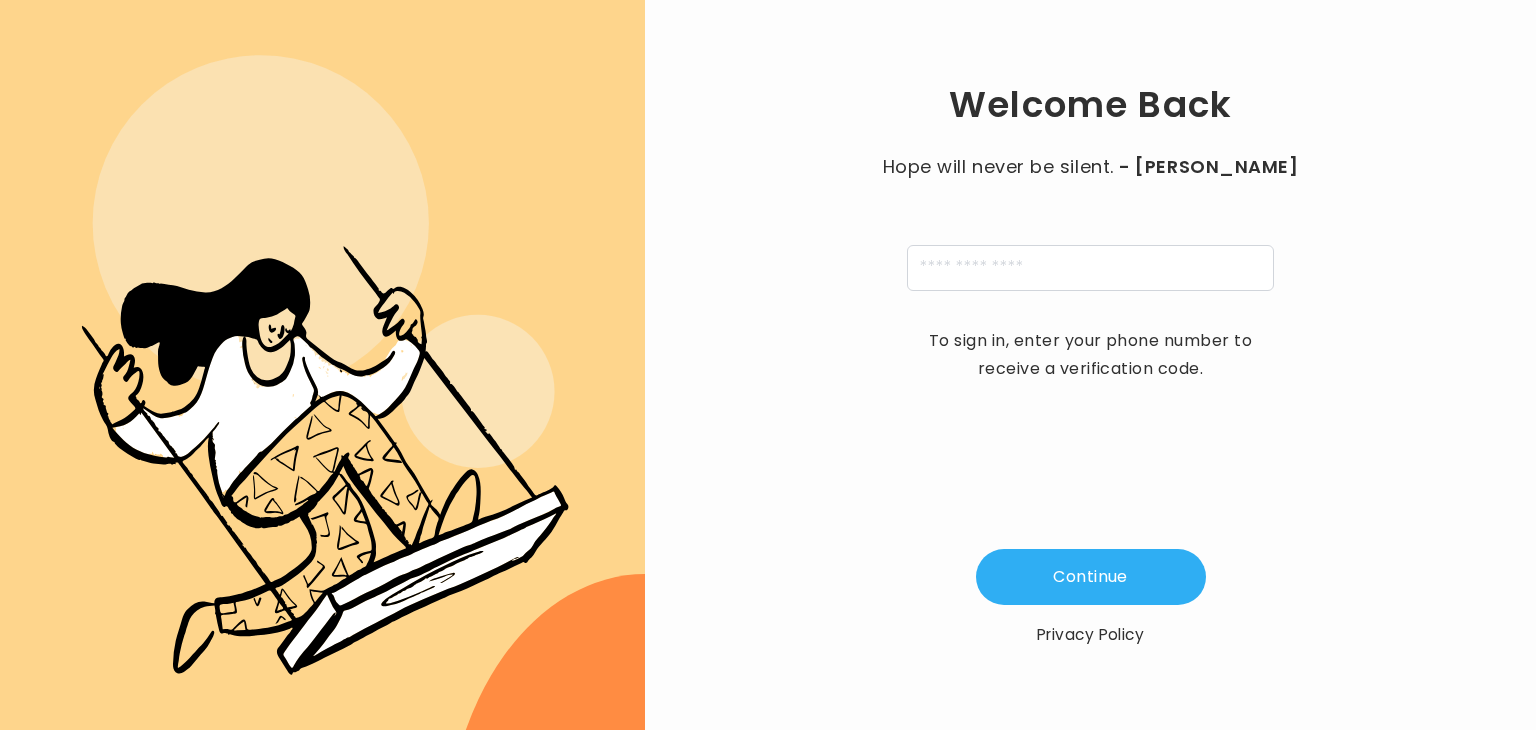 scroll, scrollTop: 0, scrollLeft: 0, axis: both 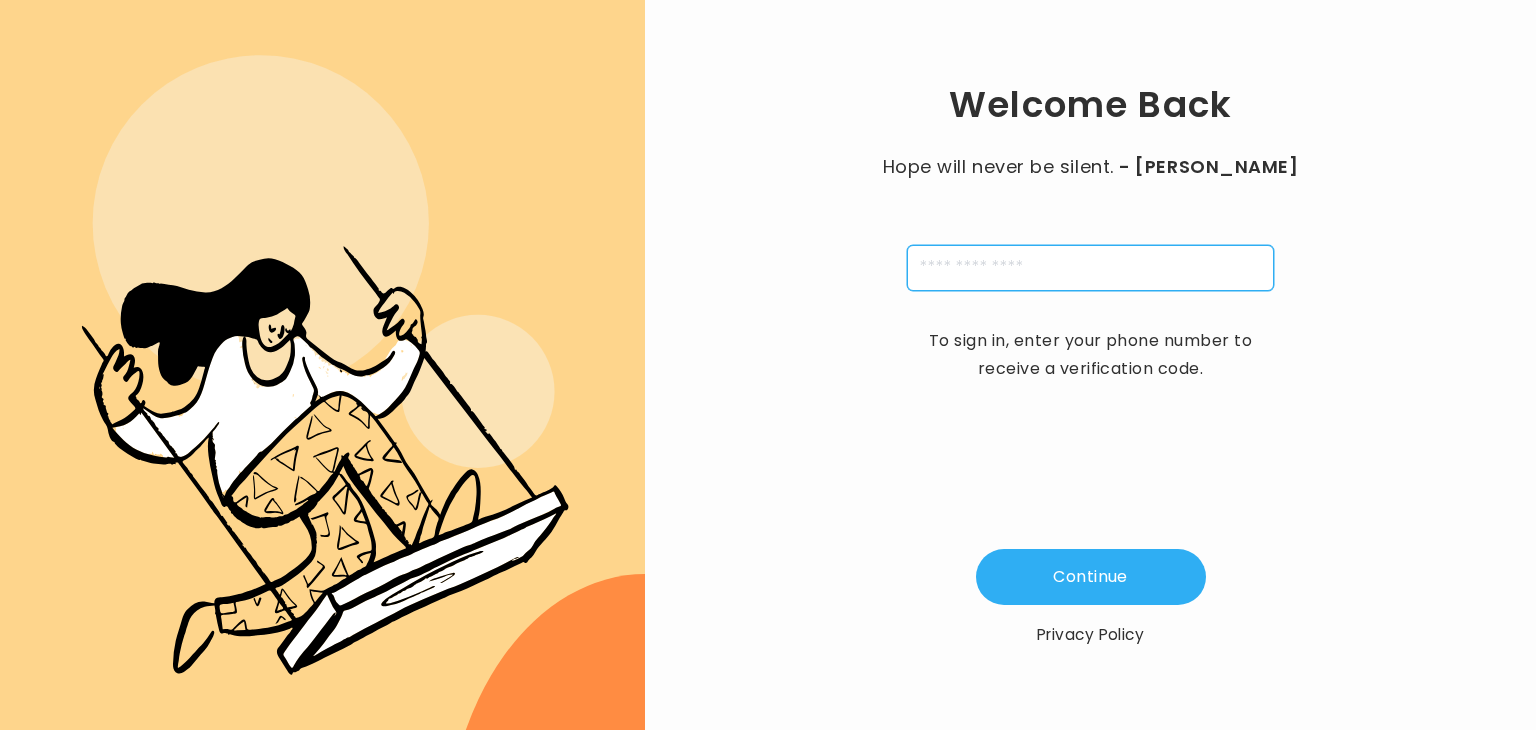 click at bounding box center (1090, 268) 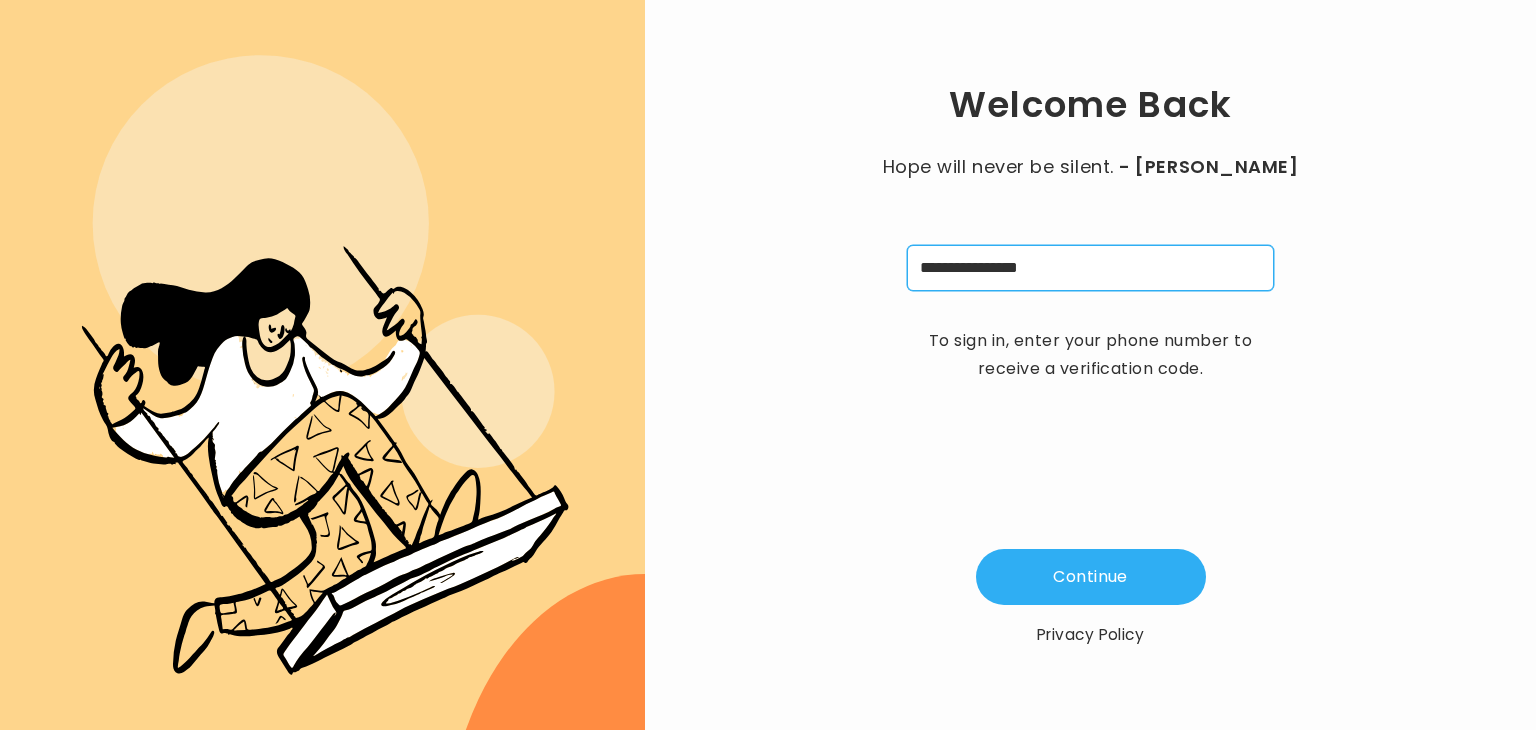 type on "**********" 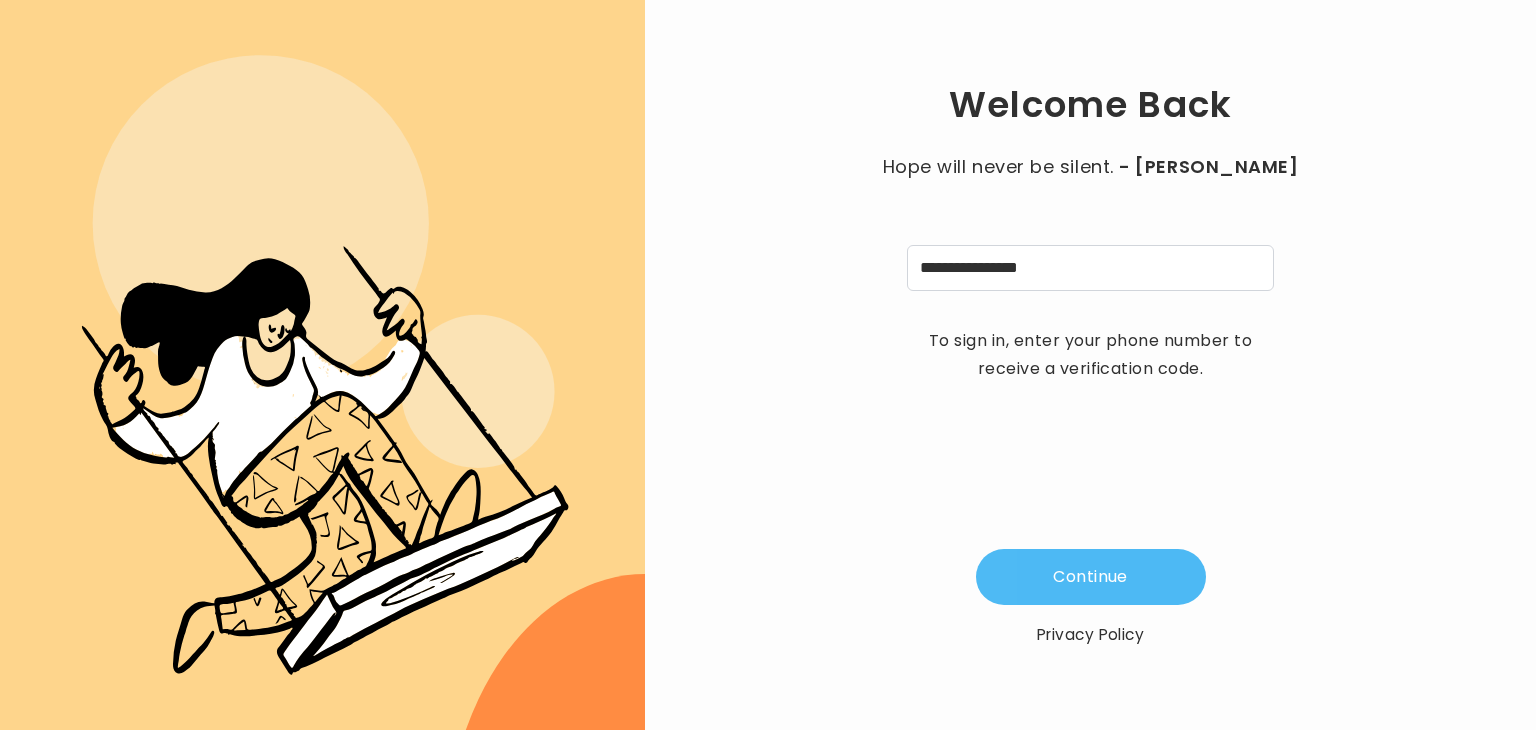 click on "Continue" at bounding box center (1091, 577) 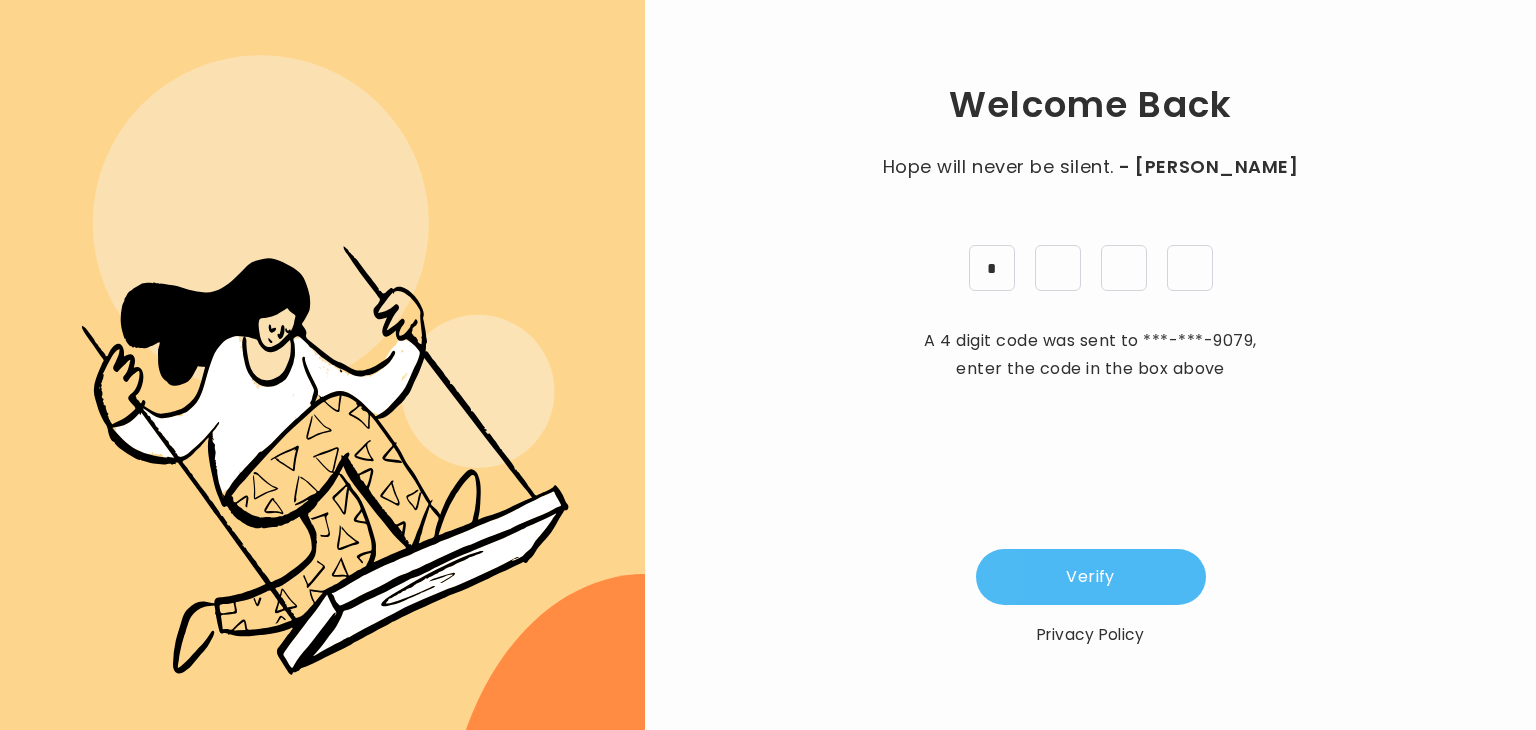 type on "*" 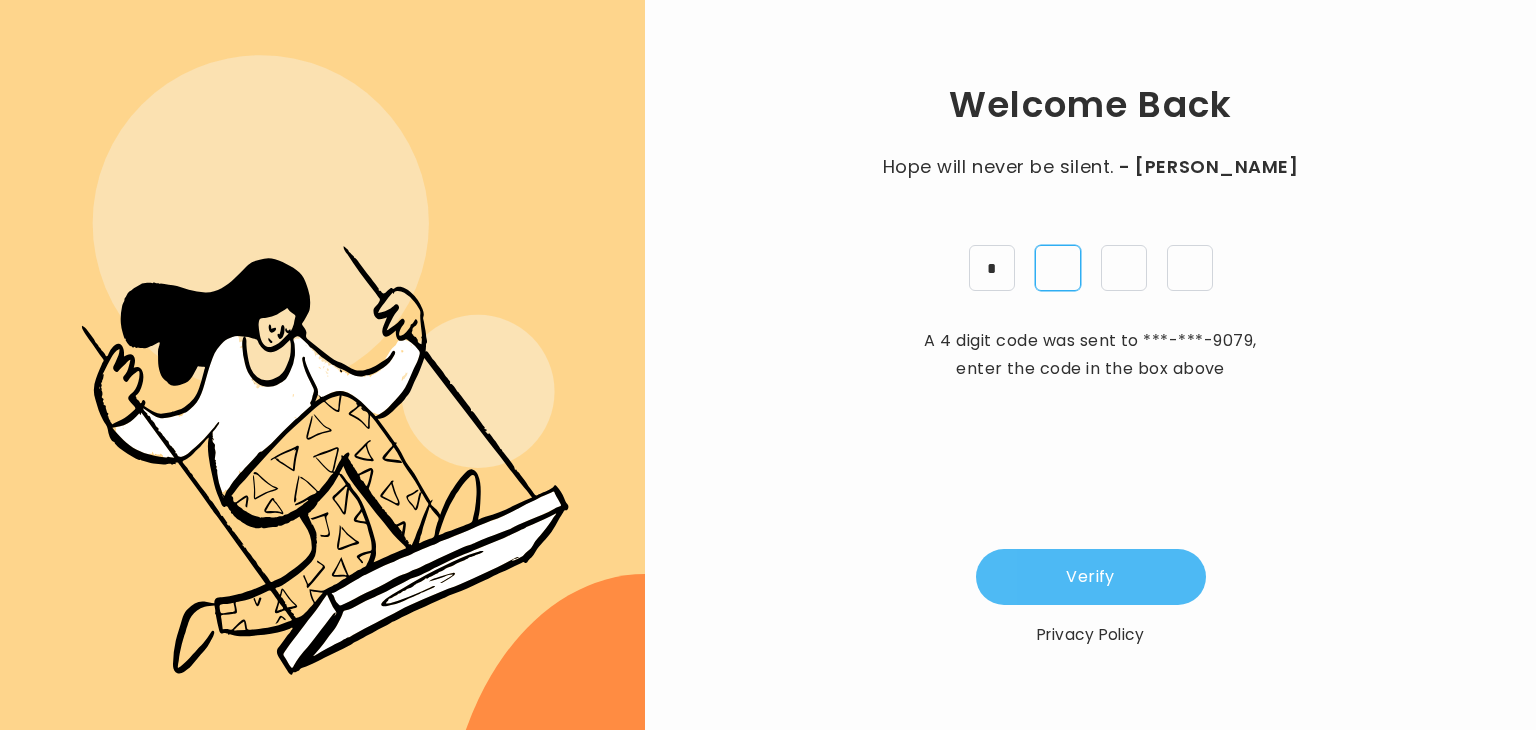 type on "*" 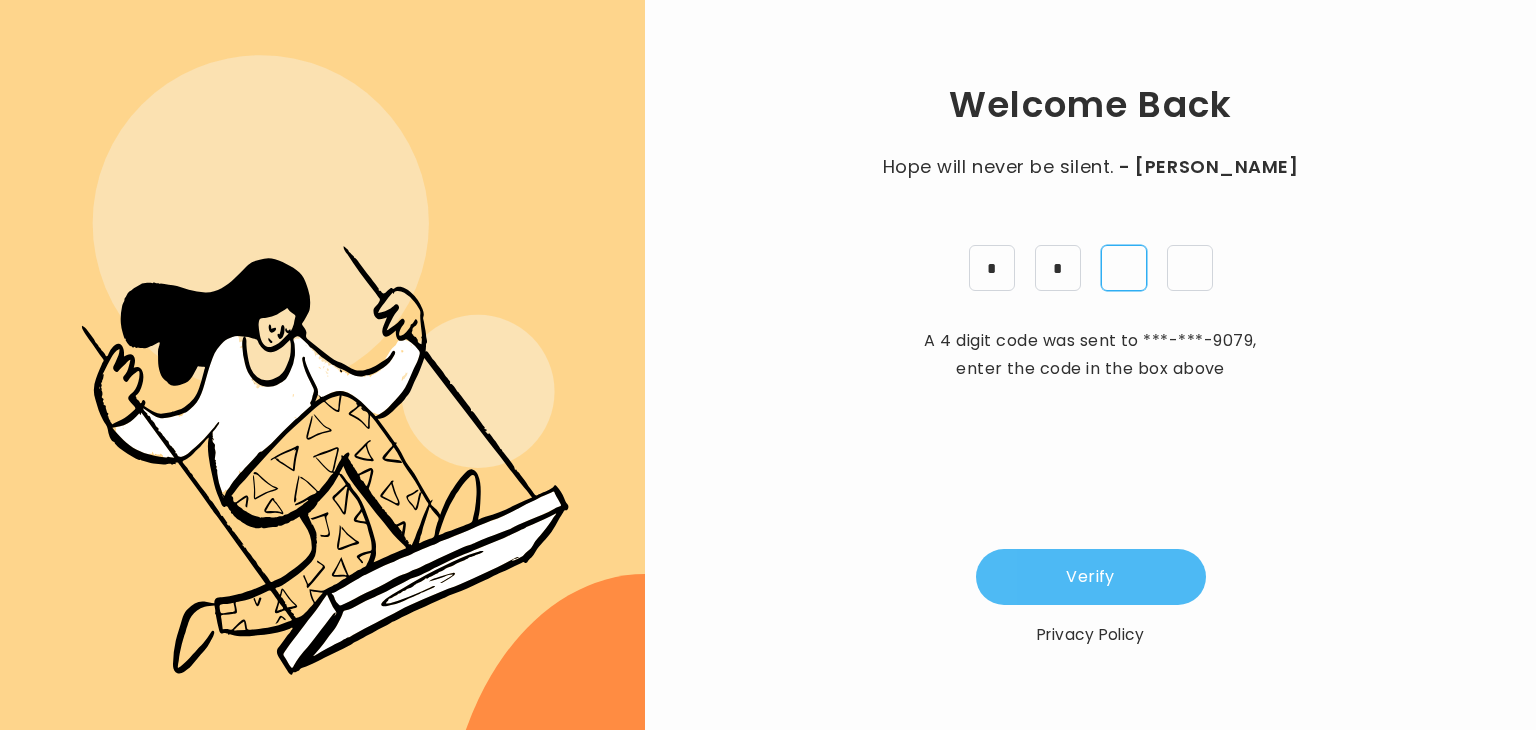 type on "*" 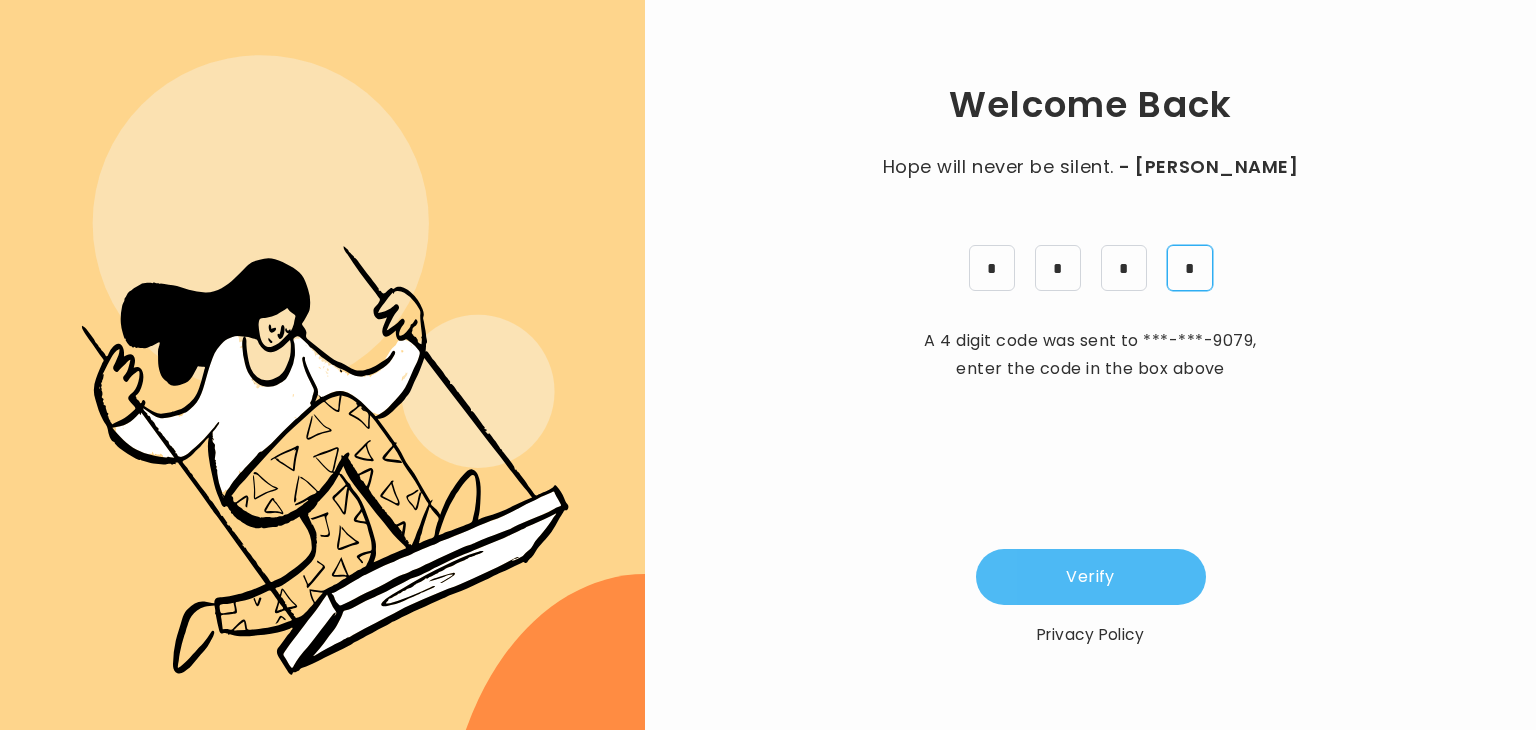 type on "*" 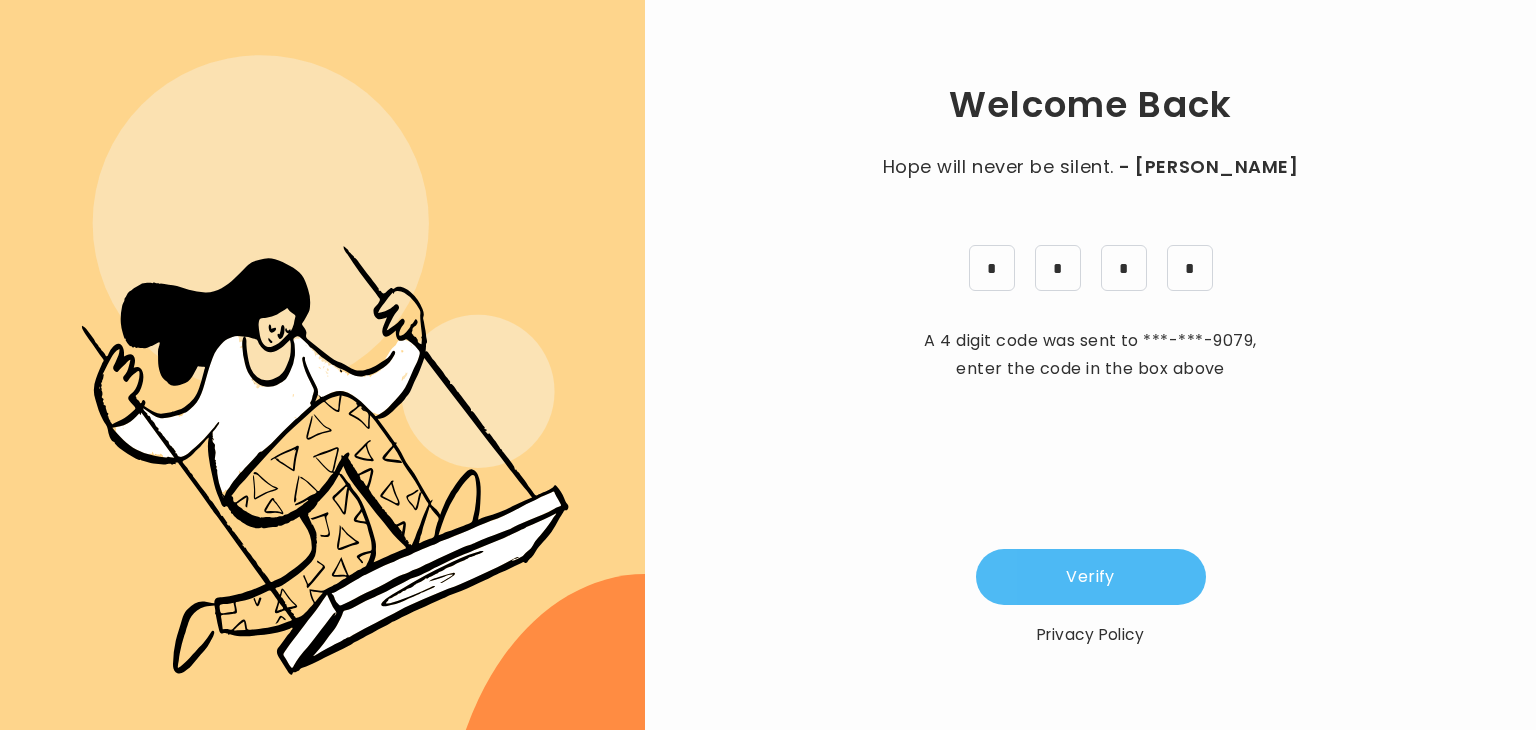 click on "Verify" at bounding box center [1091, 577] 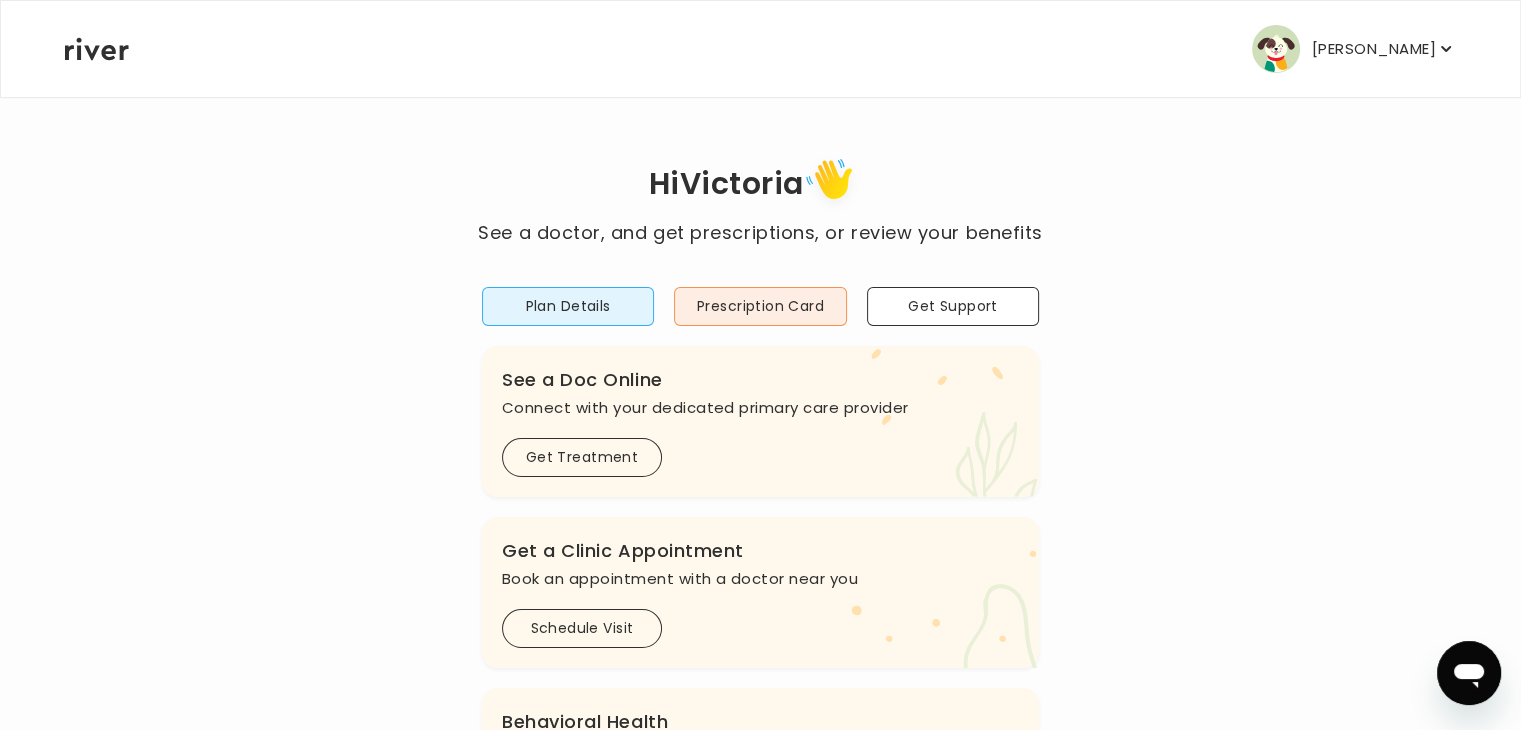 click on "[PERSON_NAME]" at bounding box center [1354, 49] 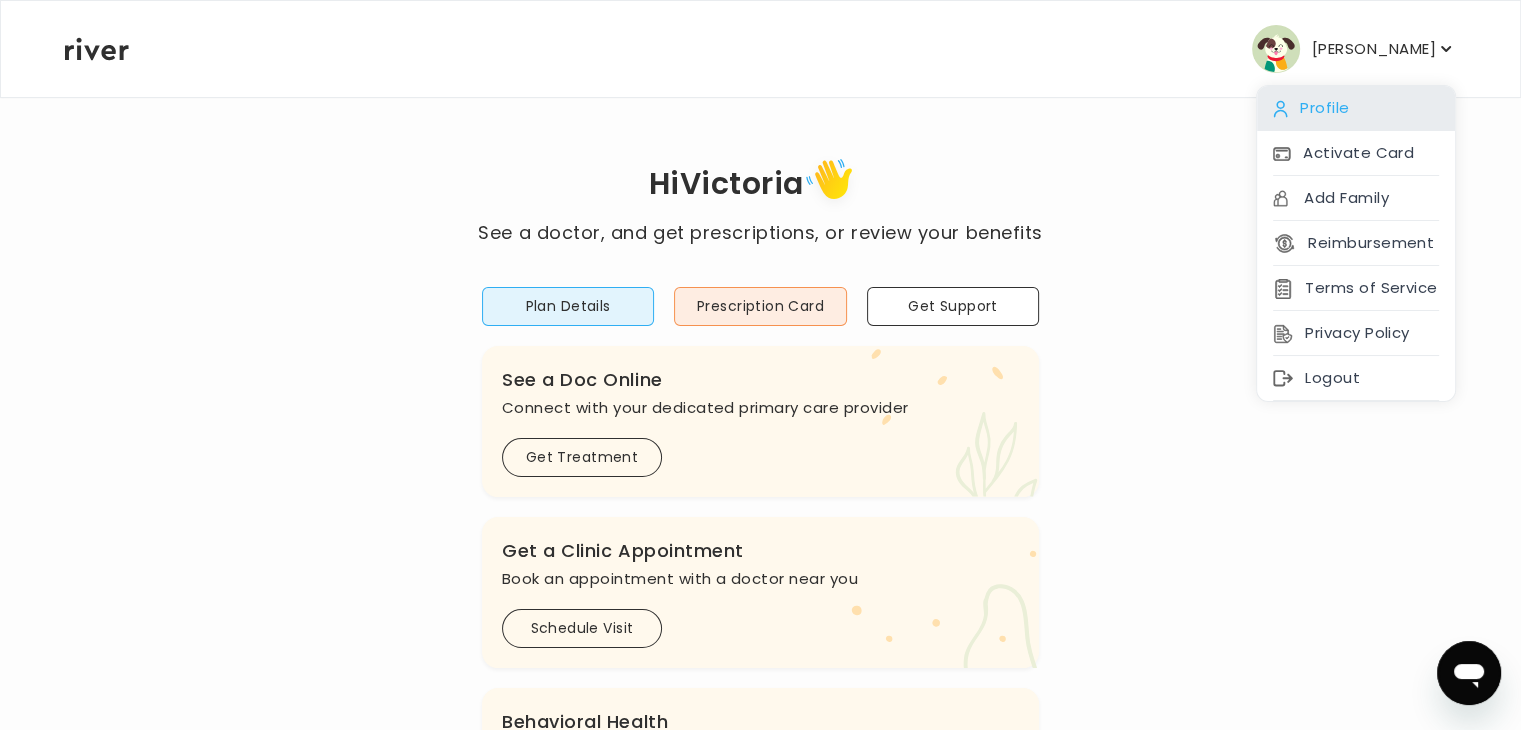 click on "Profile" at bounding box center [1356, 108] 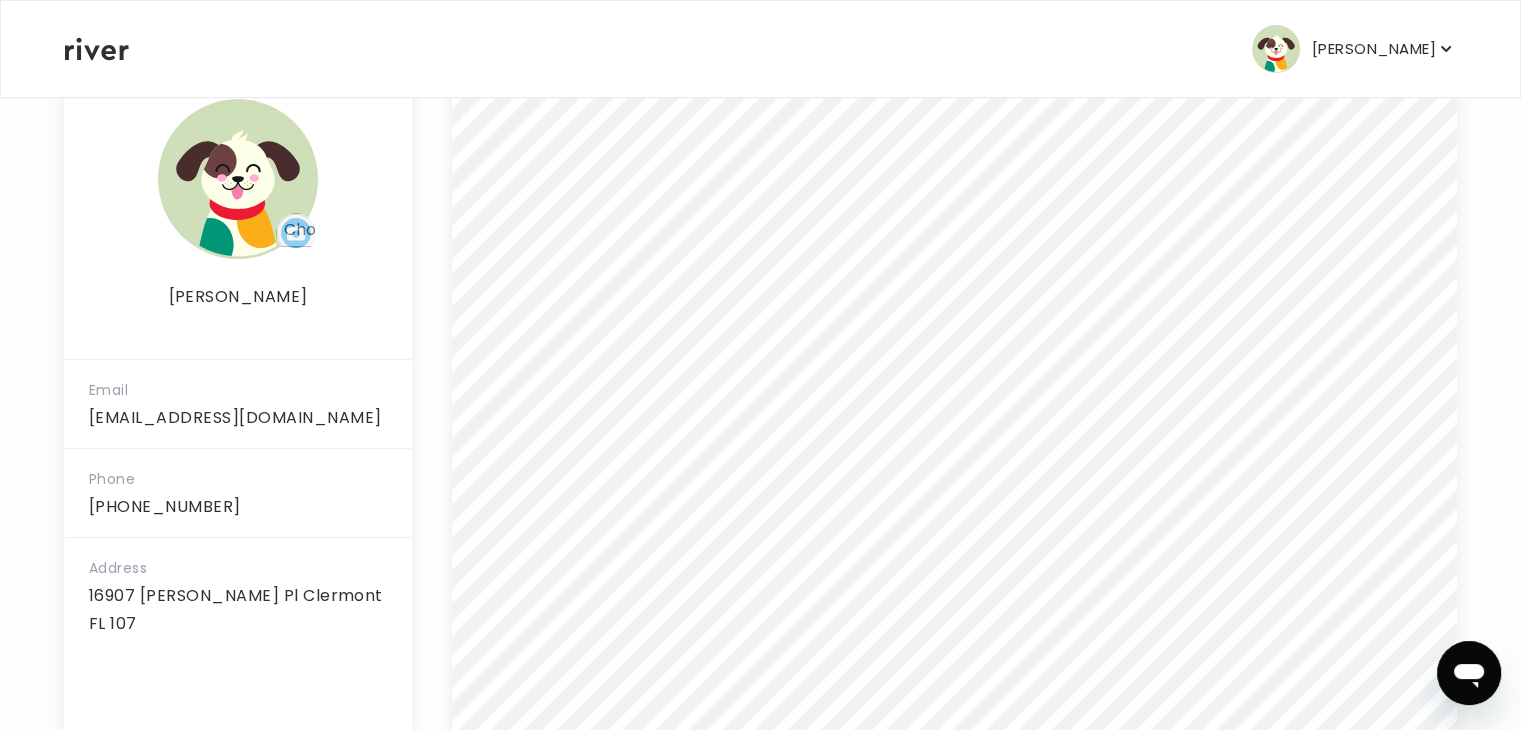 scroll, scrollTop: 416, scrollLeft: 0, axis: vertical 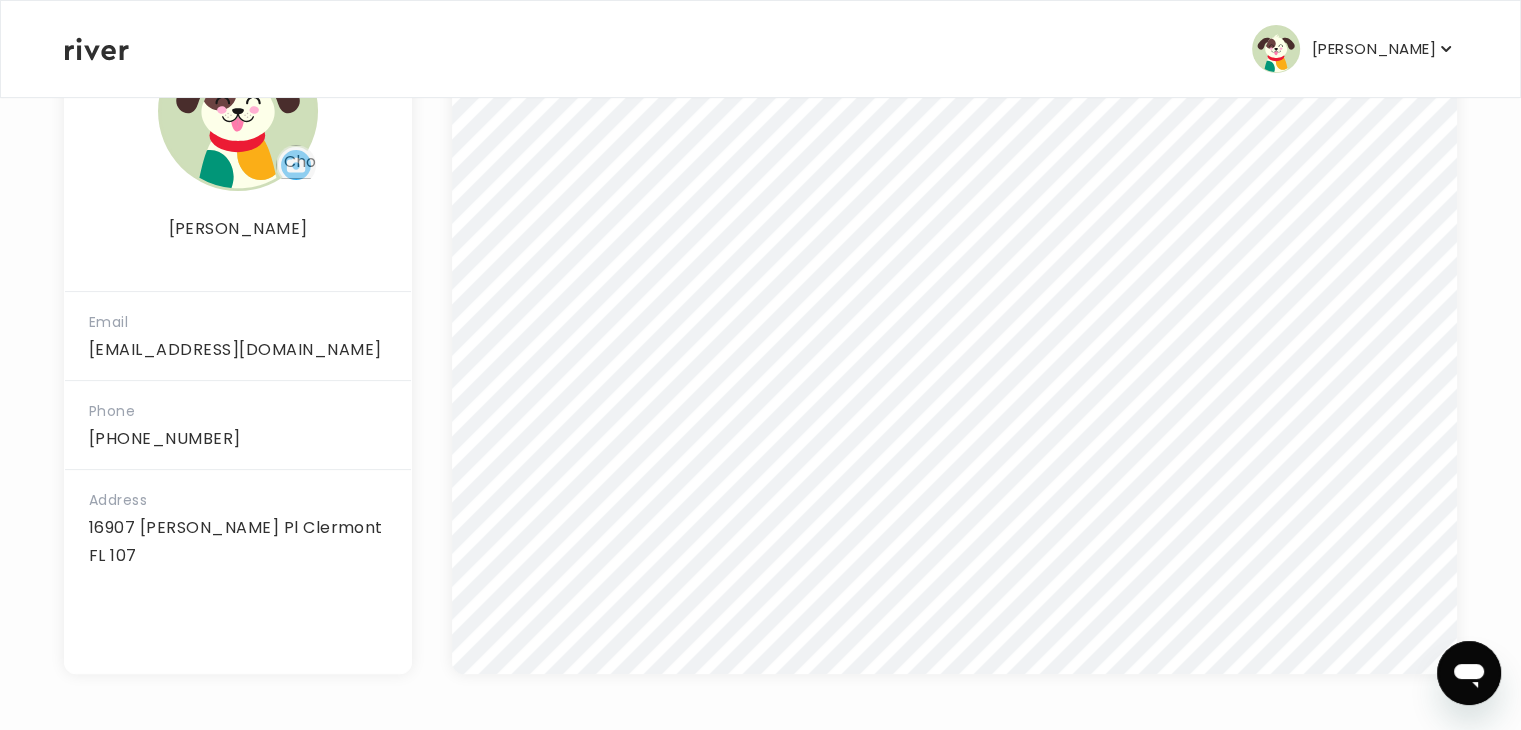 click on "[PERSON_NAME]" at bounding box center (1374, 49) 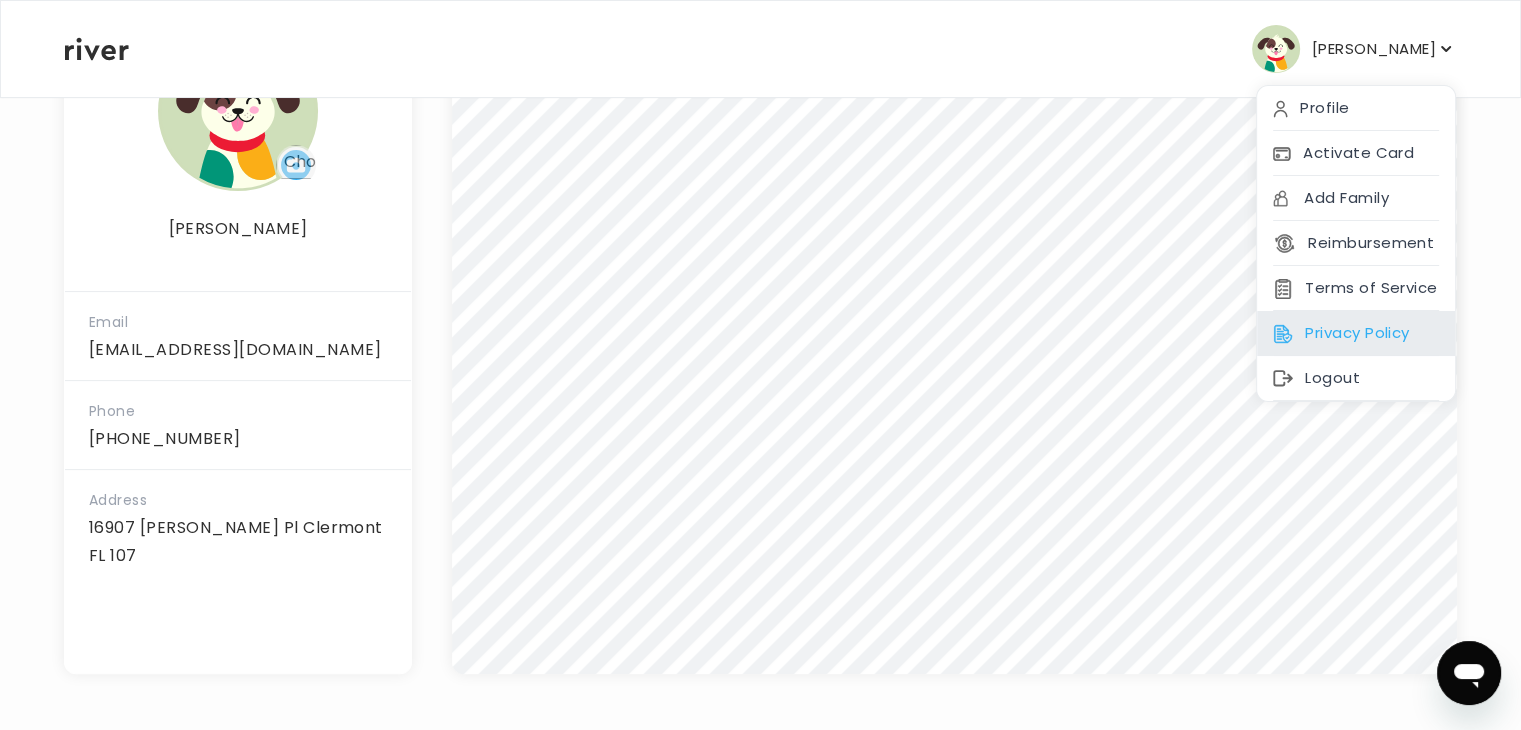 click on "Privacy Policy" at bounding box center (1356, 333) 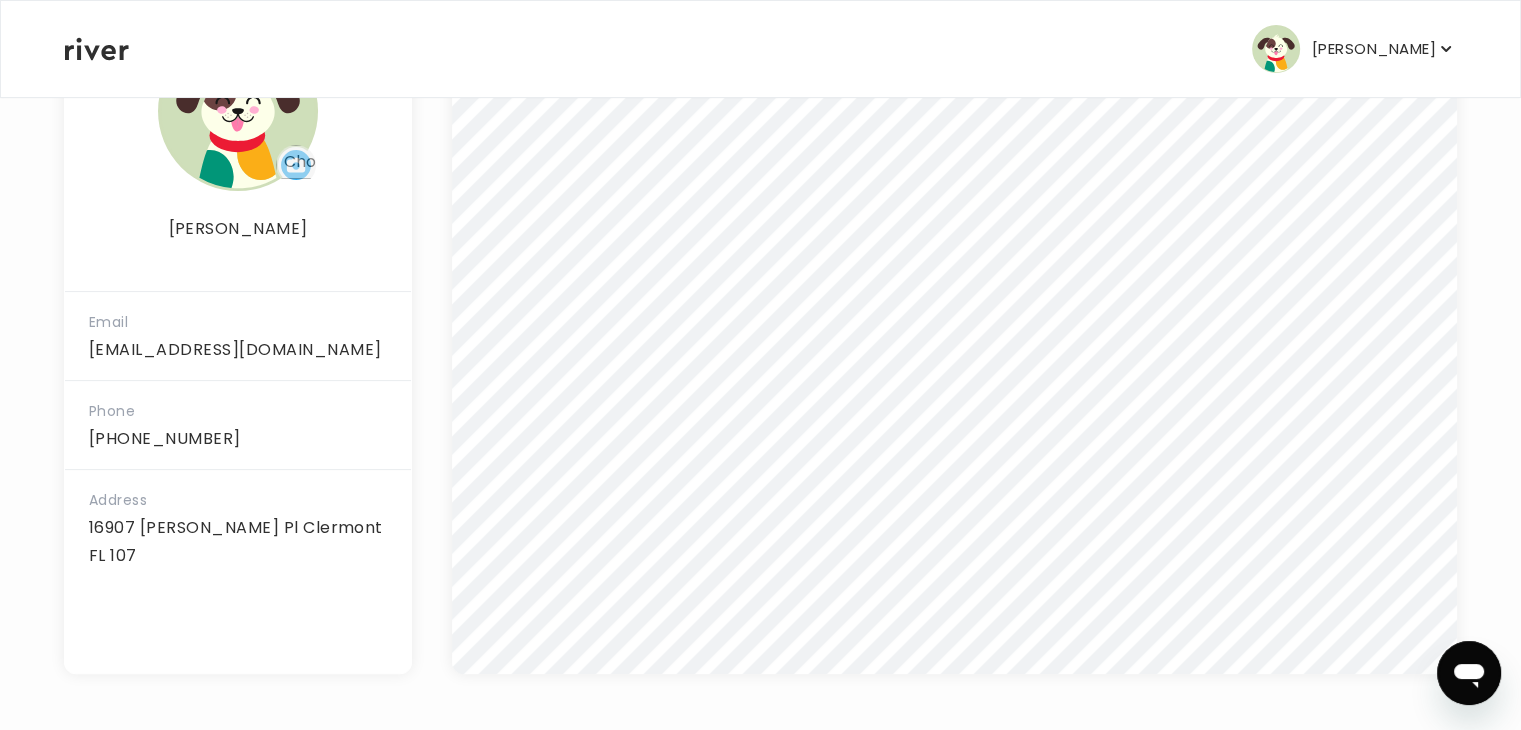scroll, scrollTop: 0, scrollLeft: 0, axis: both 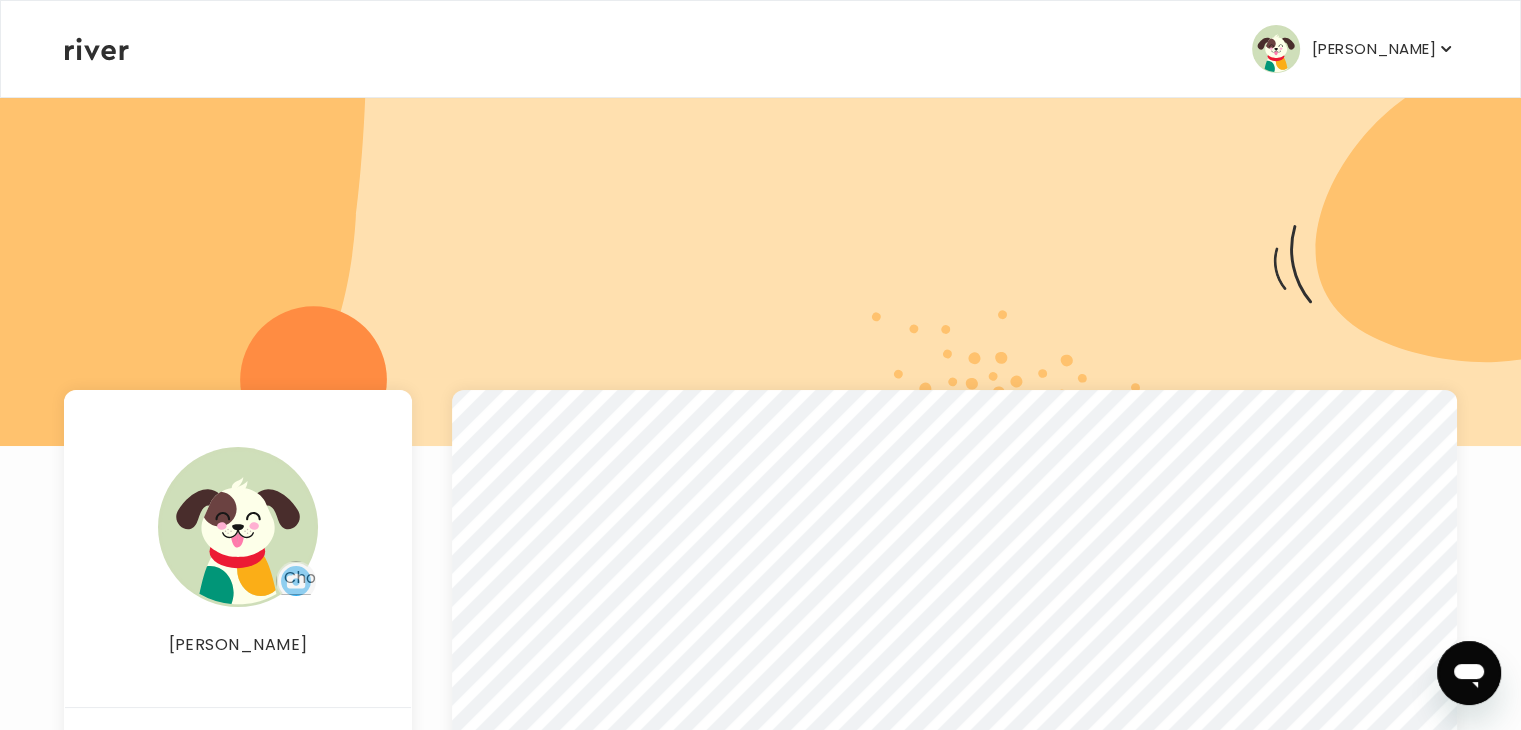 click on "[PERSON_NAME]" at bounding box center (1354, 49) 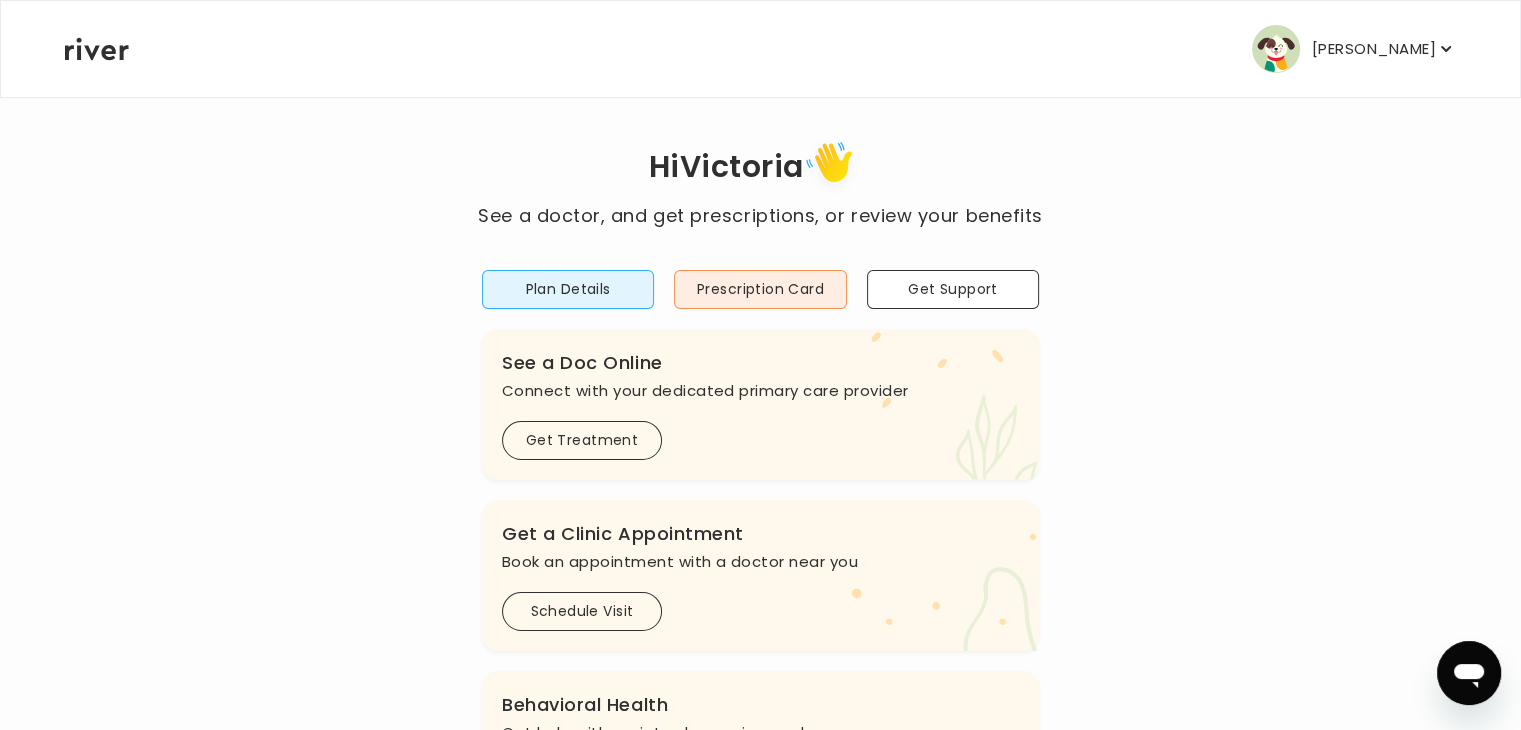scroll, scrollTop: 0, scrollLeft: 0, axis: both 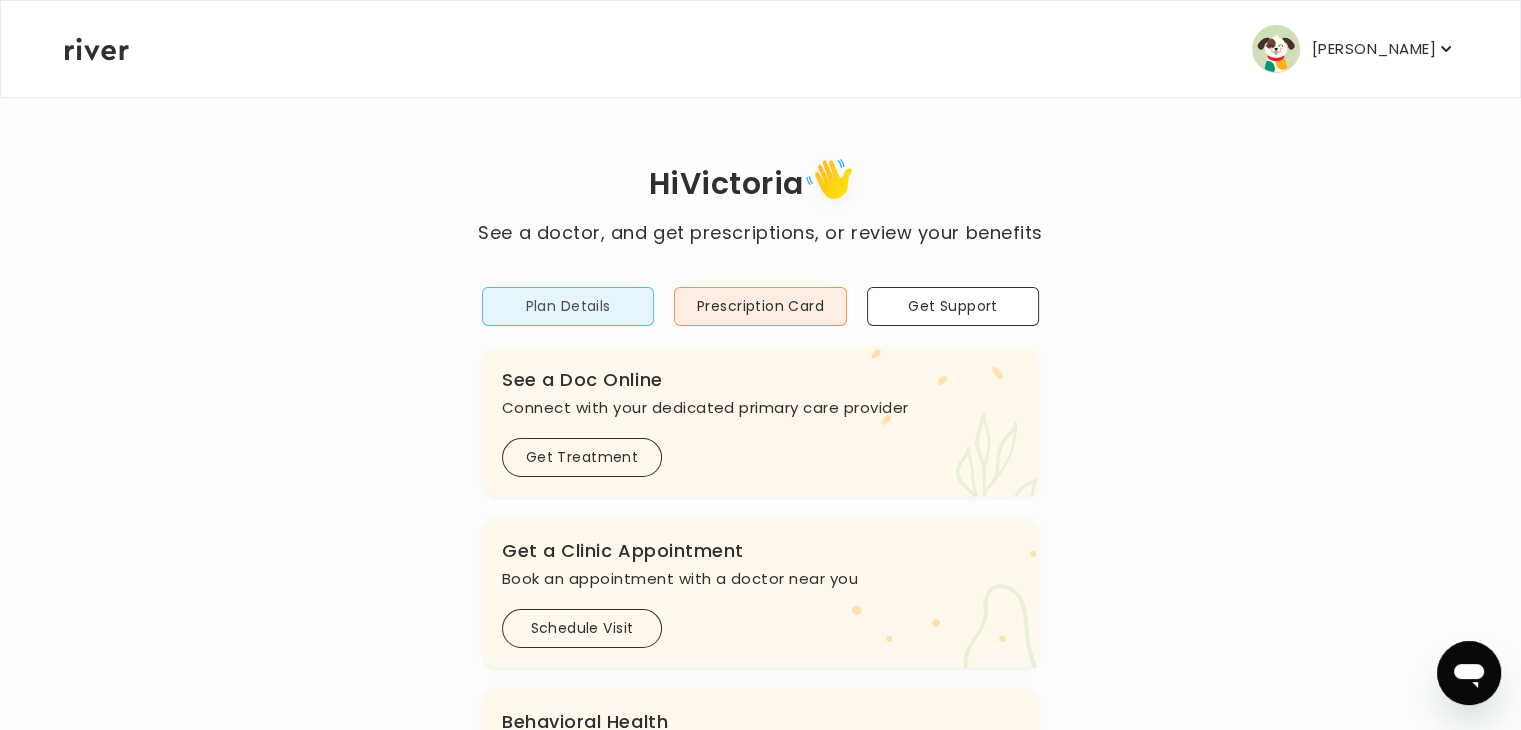 click on "Plan Details" at bounding box center (568, 306) 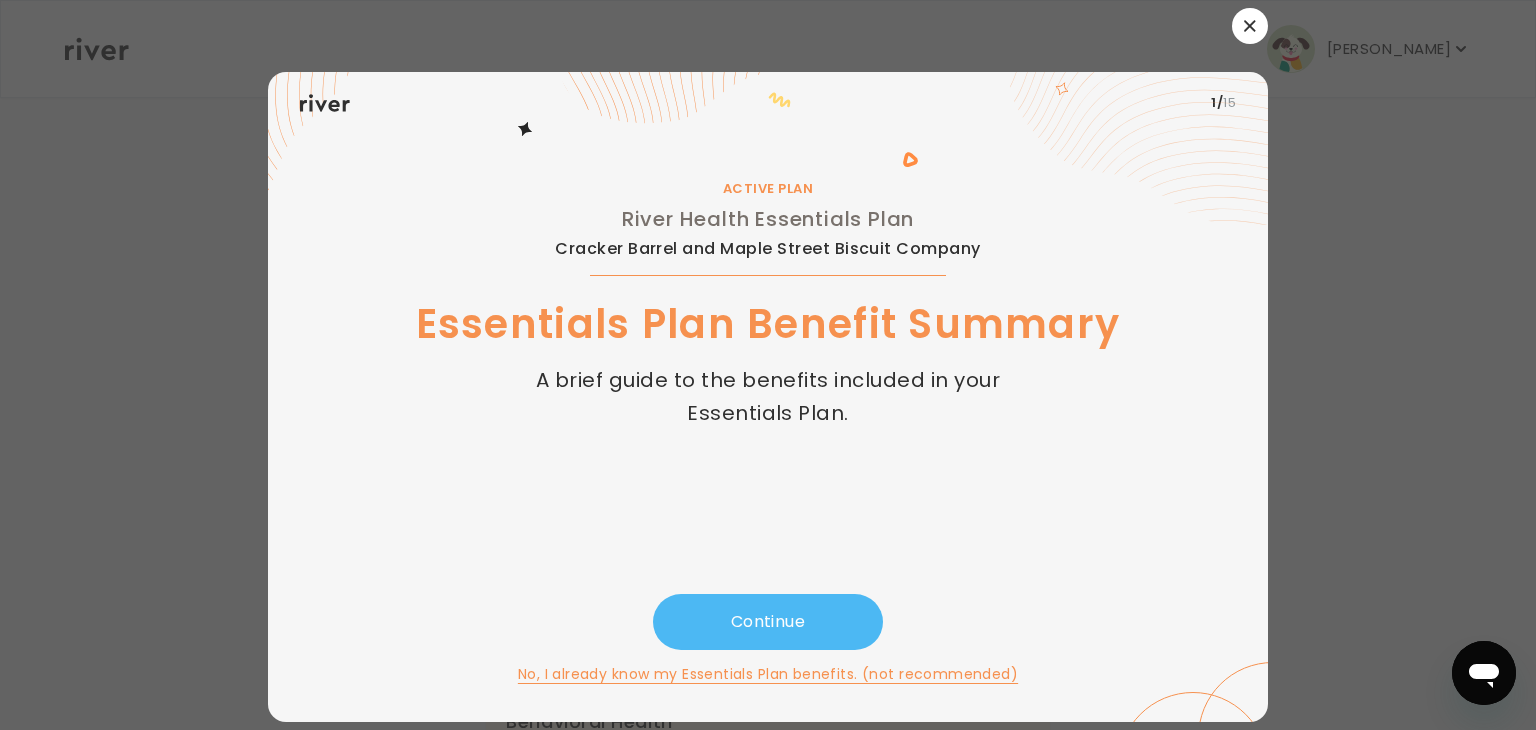 click on "Continue" at bounding box center (768, 622) 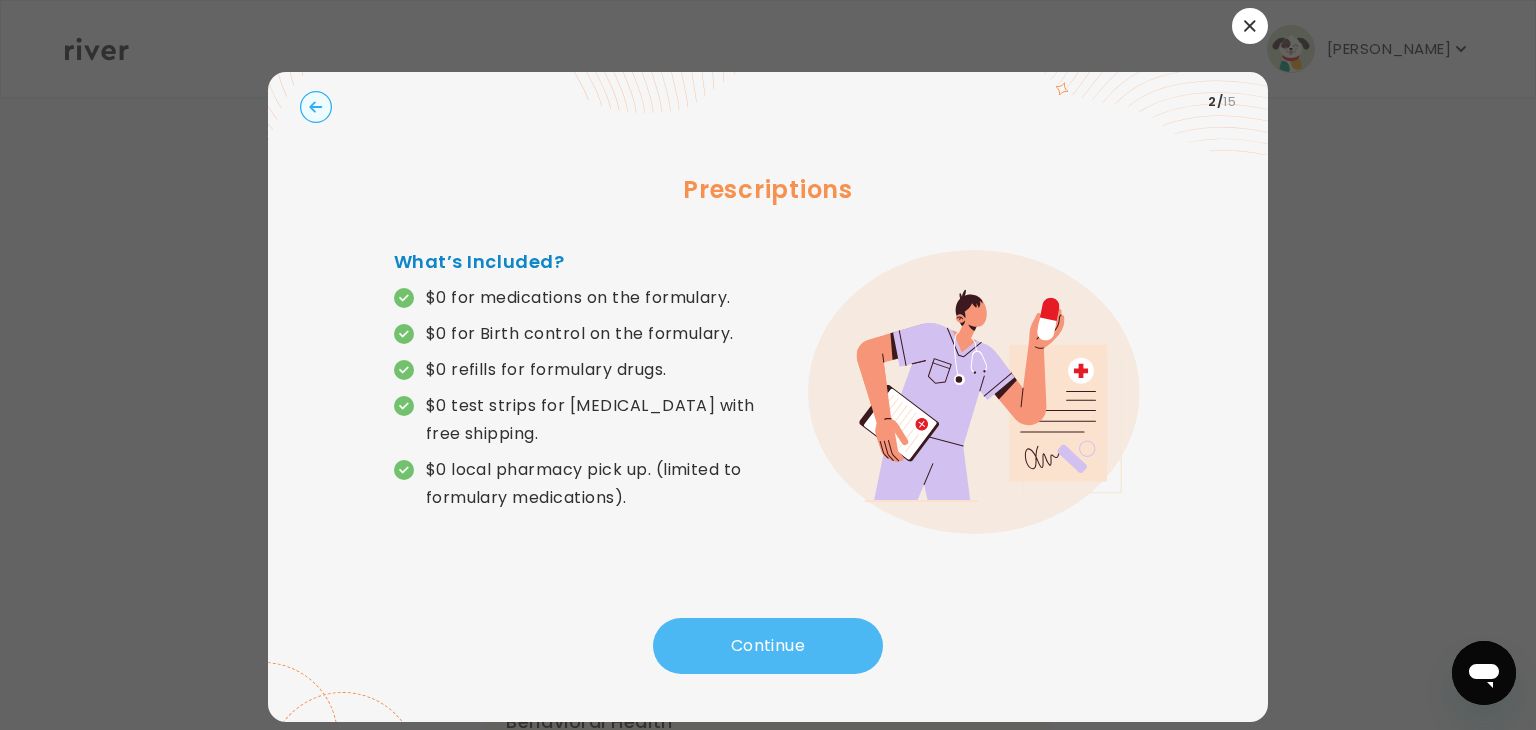 click on "Continue" at bounding box center (768, 646) 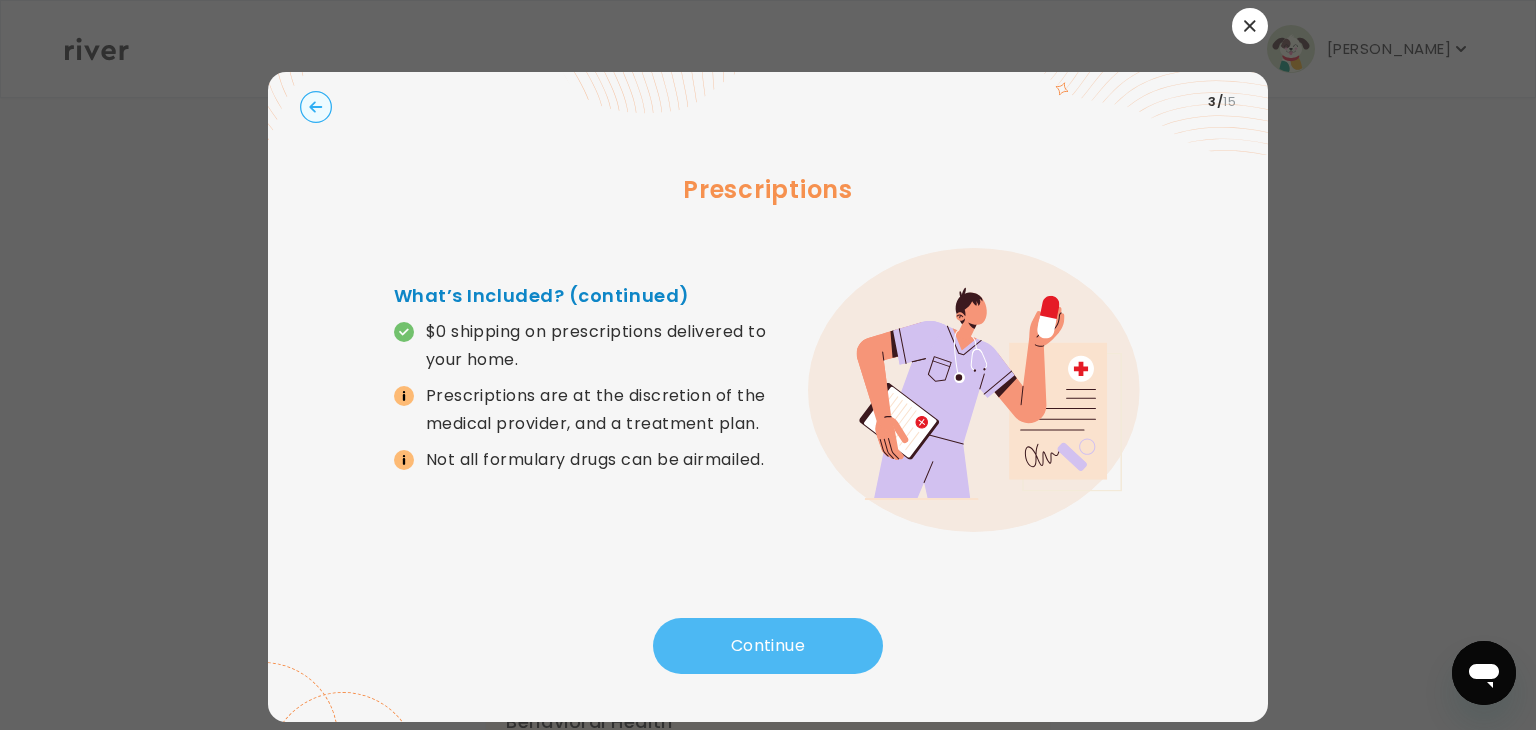 click on "Continue" at bounding box center [768, 646] 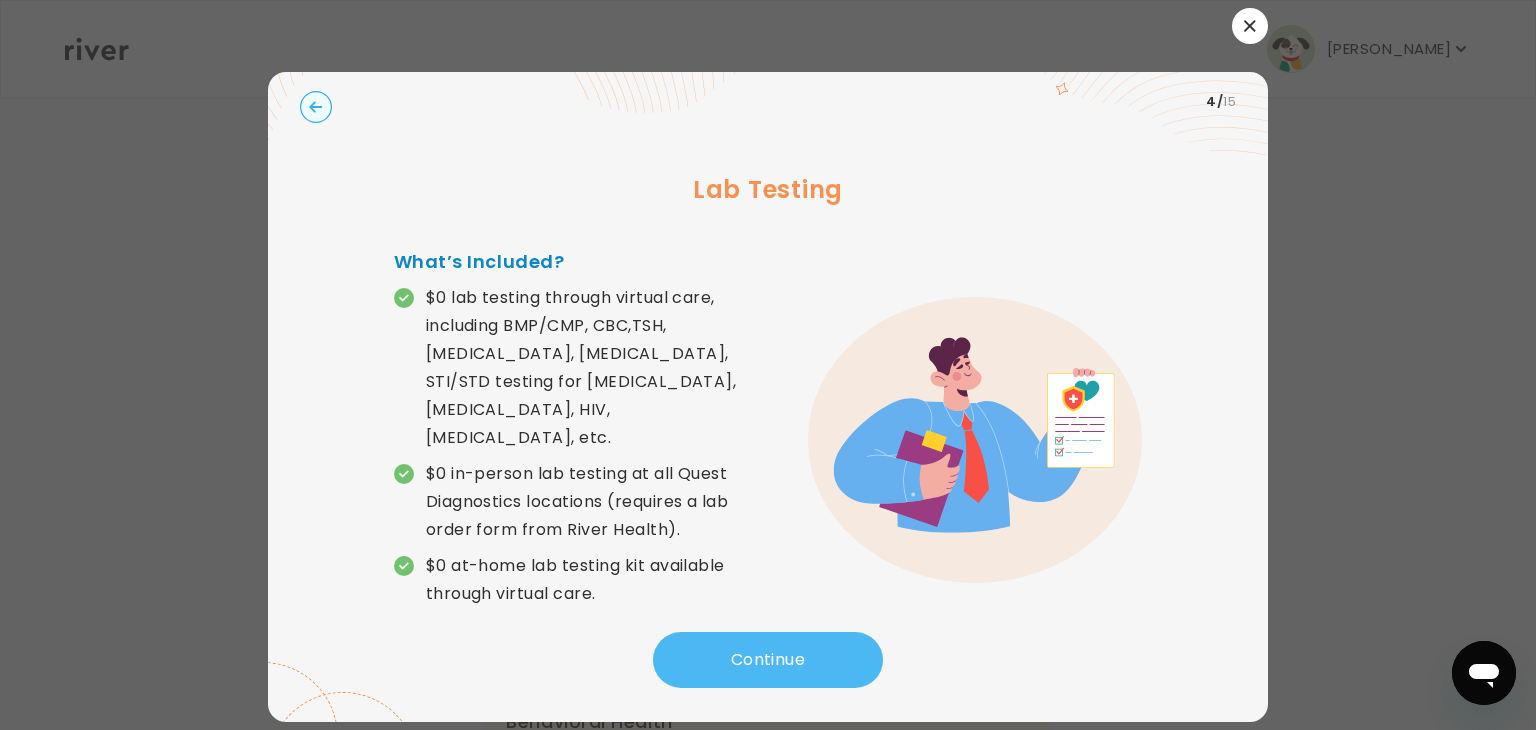 click on "Continue" at bounding box center (768, 660) 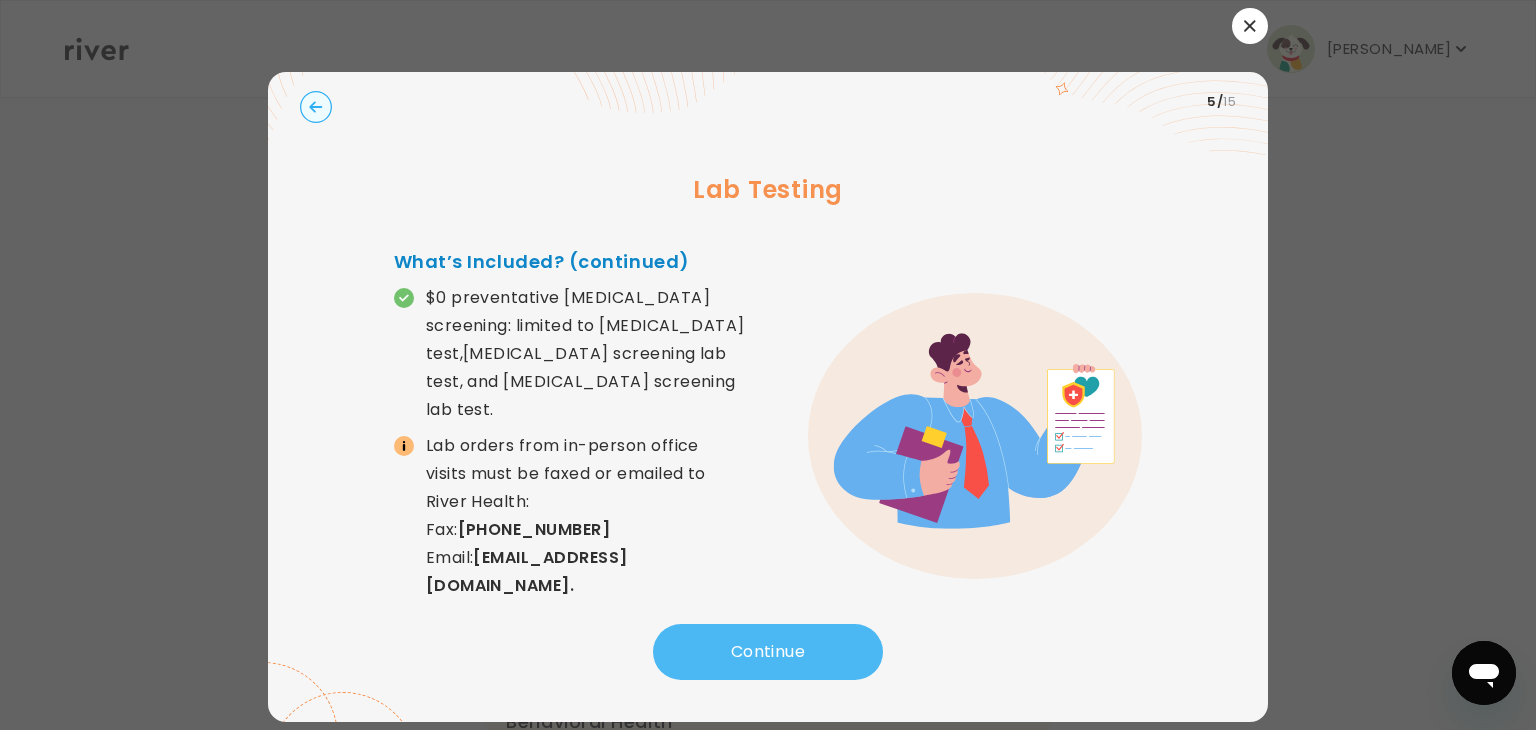click on "Continue" at bounding box center (768, 652) 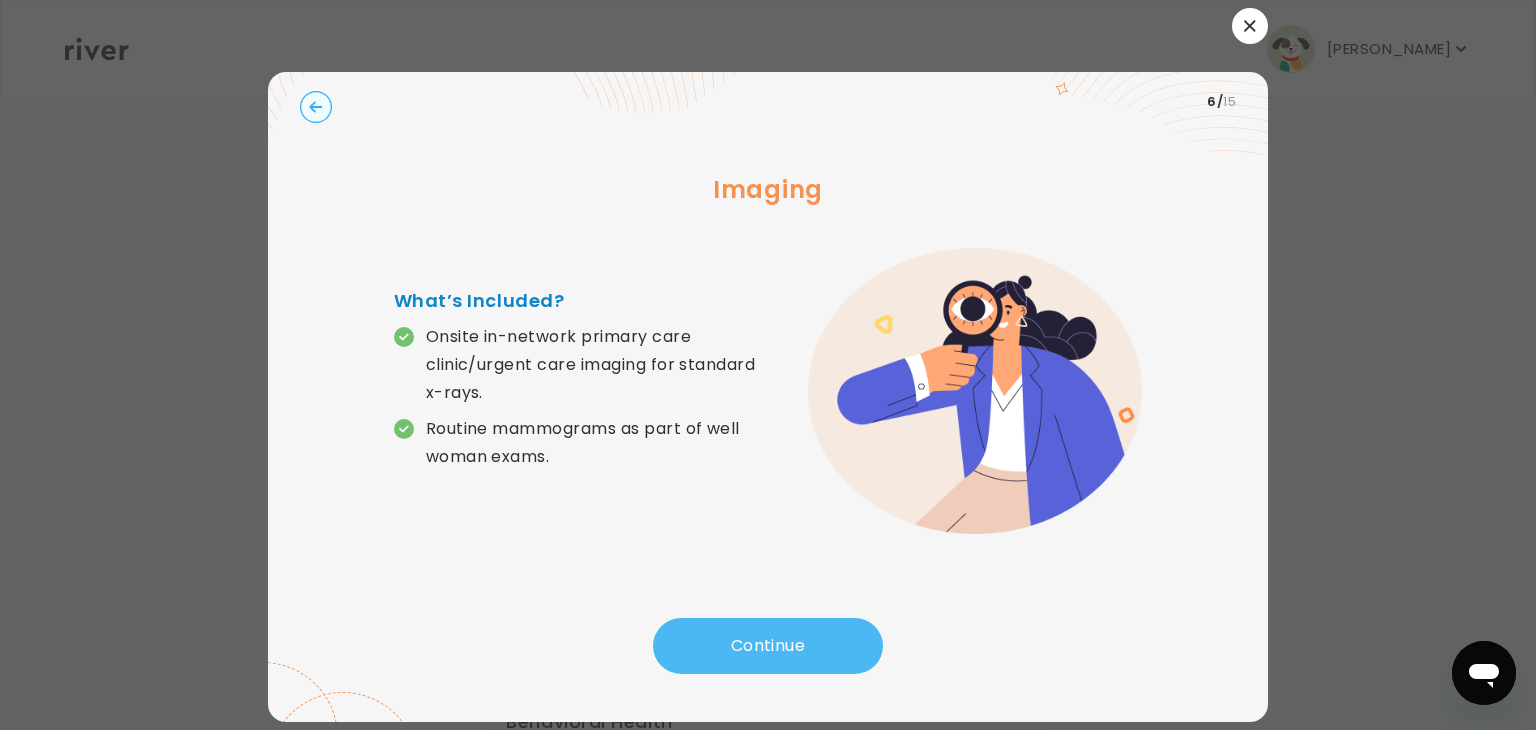 click on "Continue" at bounding box center [768, 646] 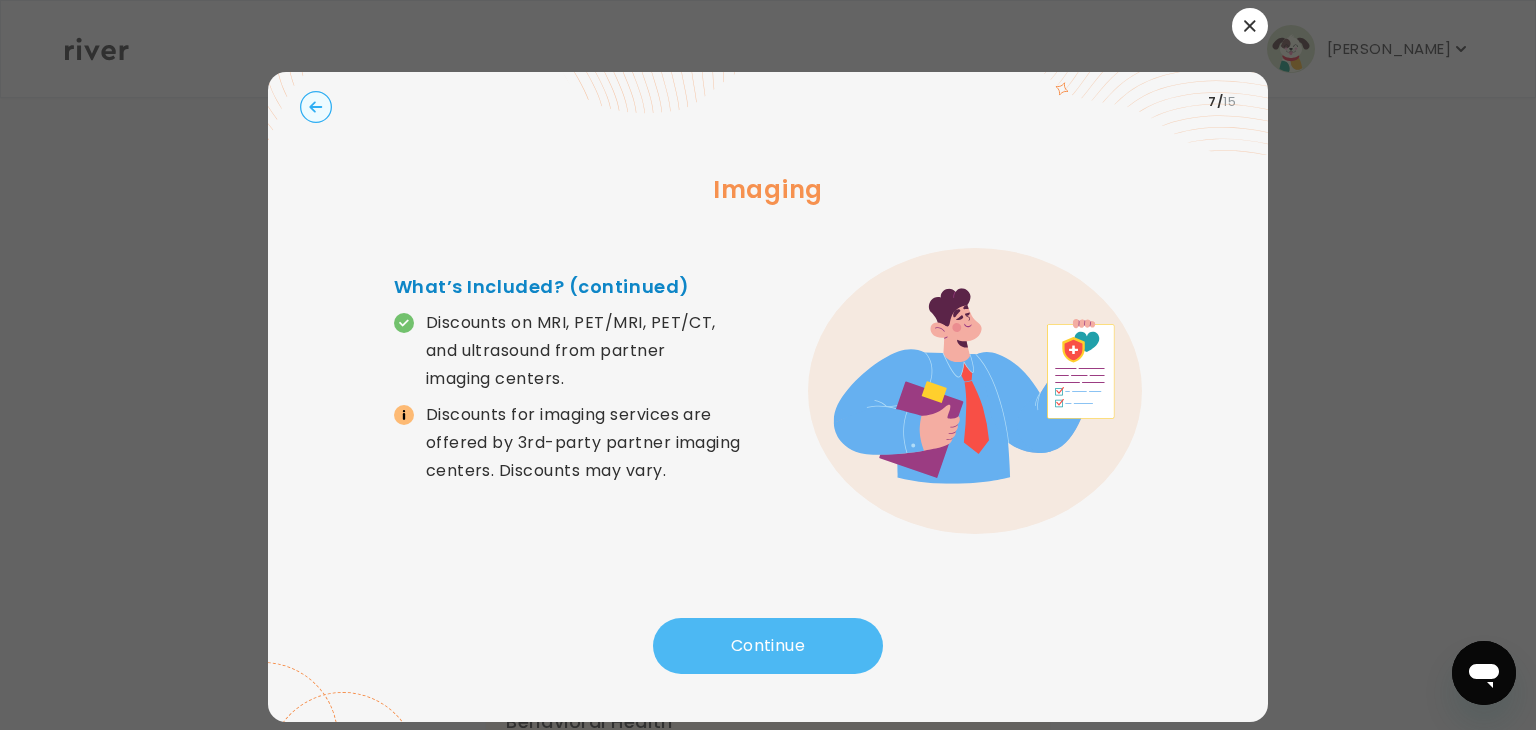 click on "Continue" at bounding box center [768, 646] 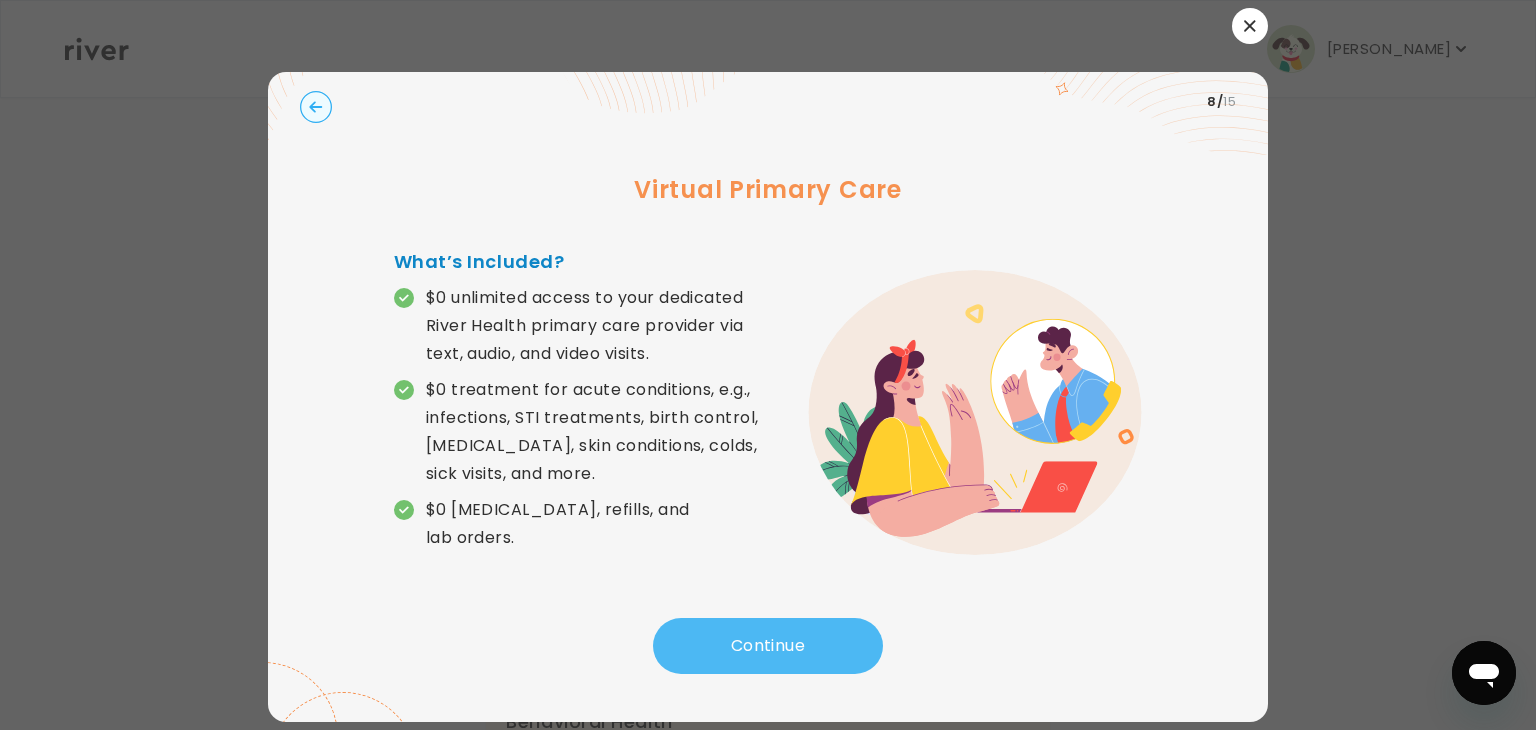 click on "Continue" at bounding box center (768, 646) 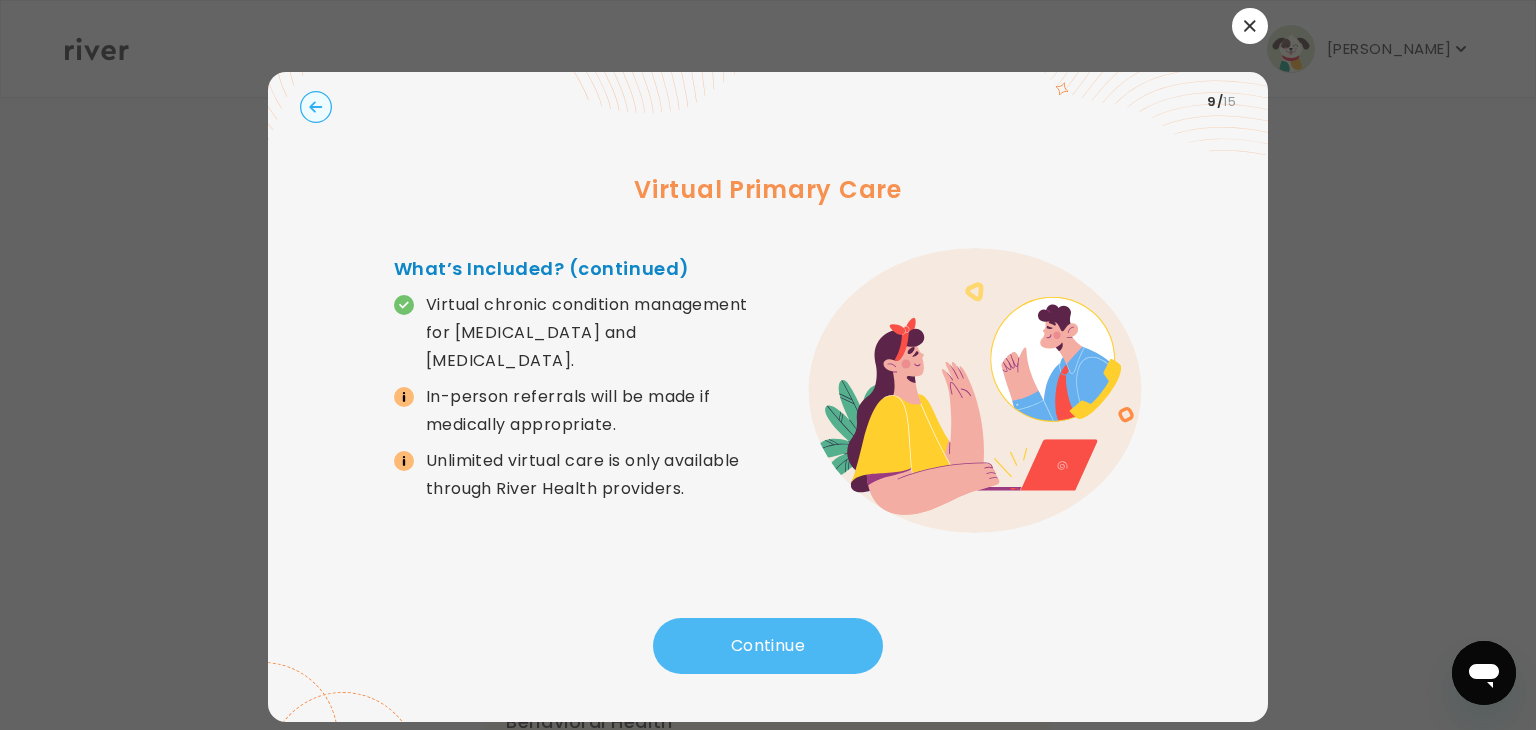 click on "Continue" at bounding box center [768, 646] 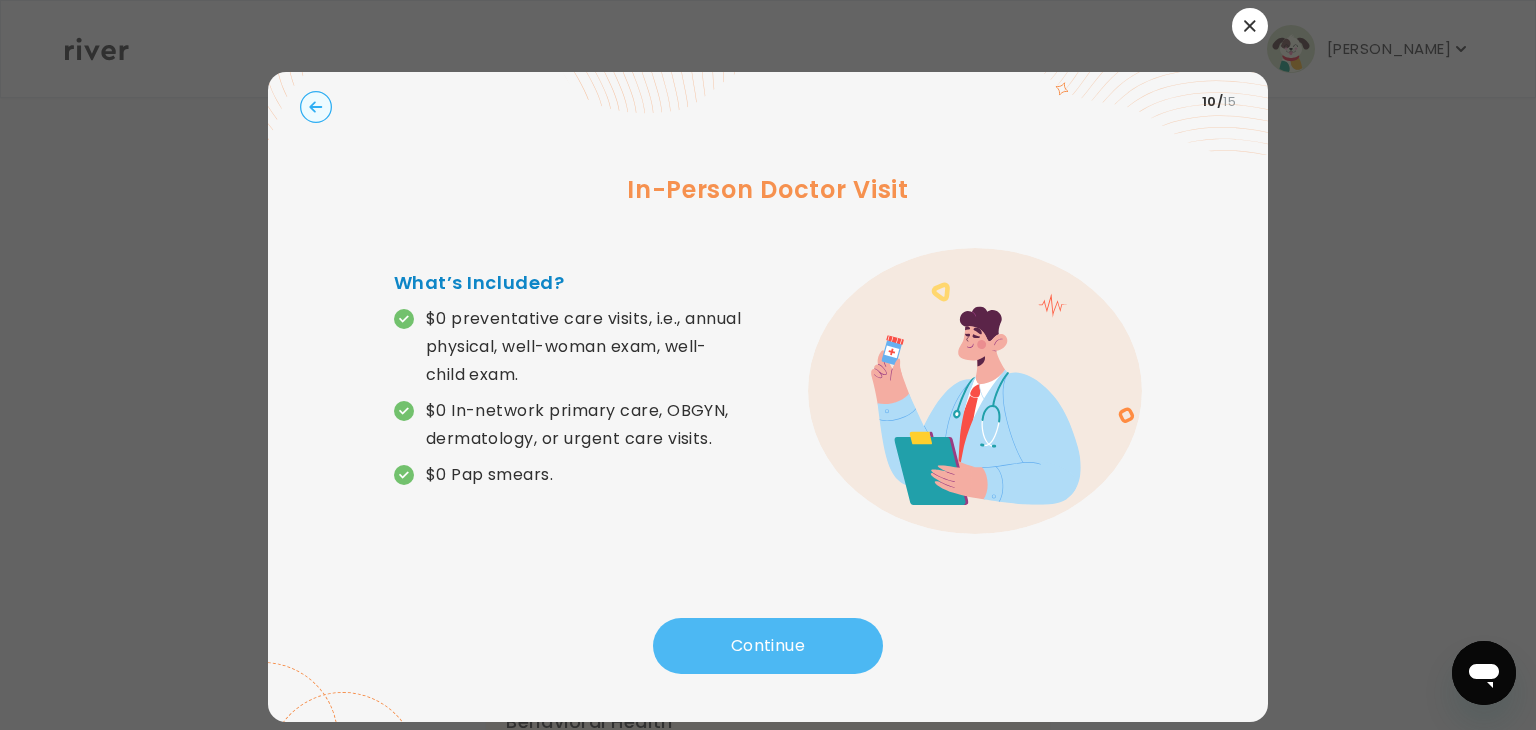 click on "Continue" at bounding box center (768, 646) 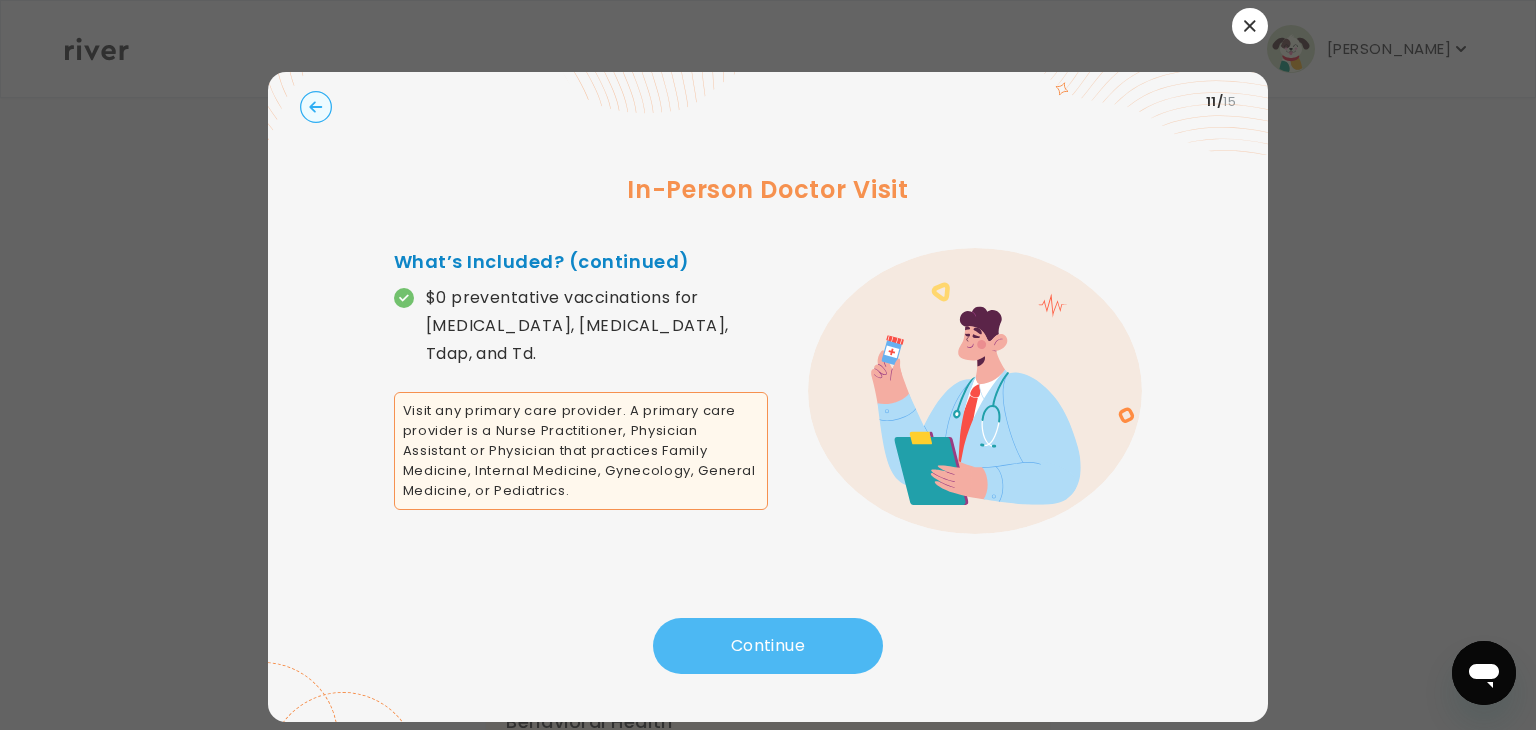 click on "Continue" at bounding box center [768, 646] 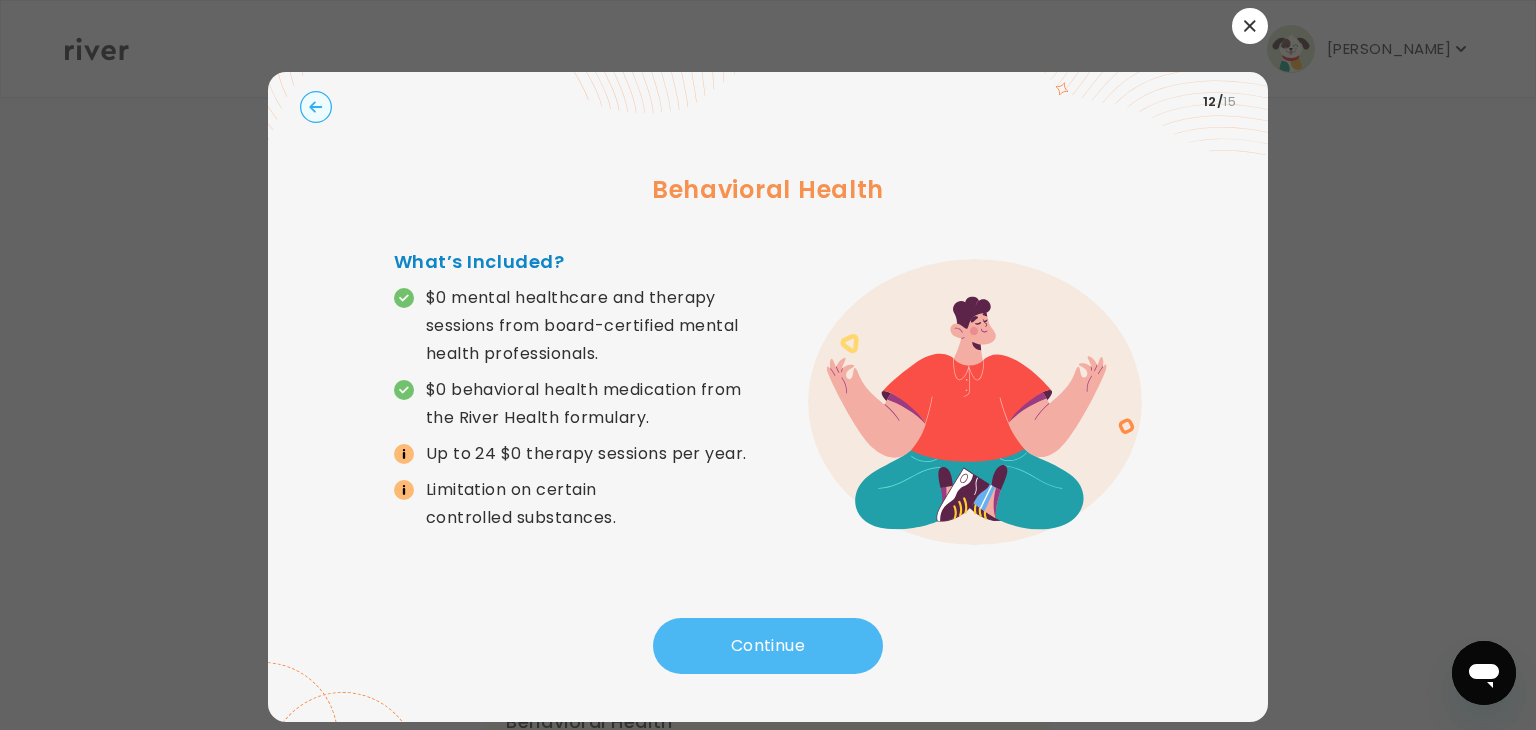 click on "Continue" at bounding box center [768, 646] 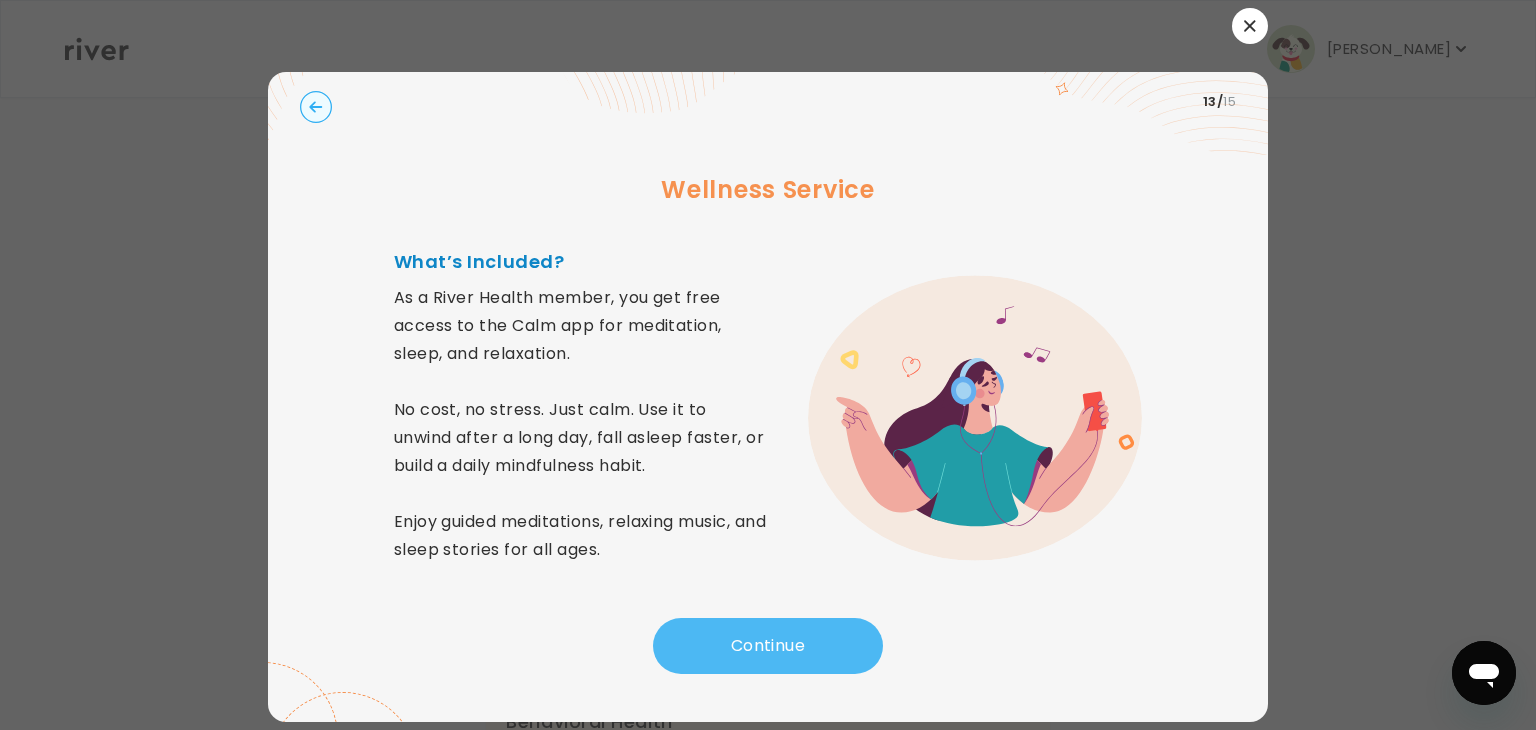 click on "Continue" at bounding box center (768, 646) 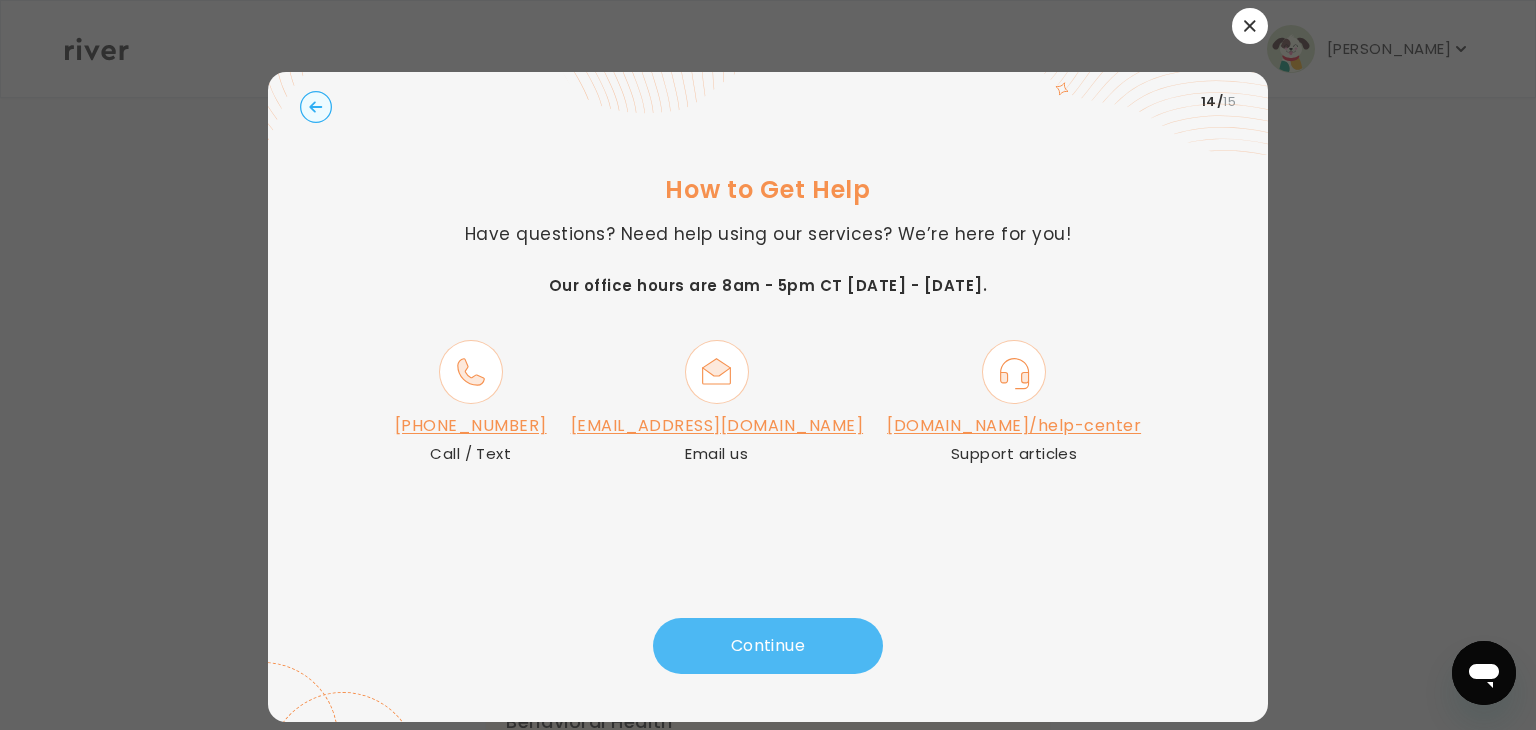 click on "Continue" at bounding box center (768, 646) 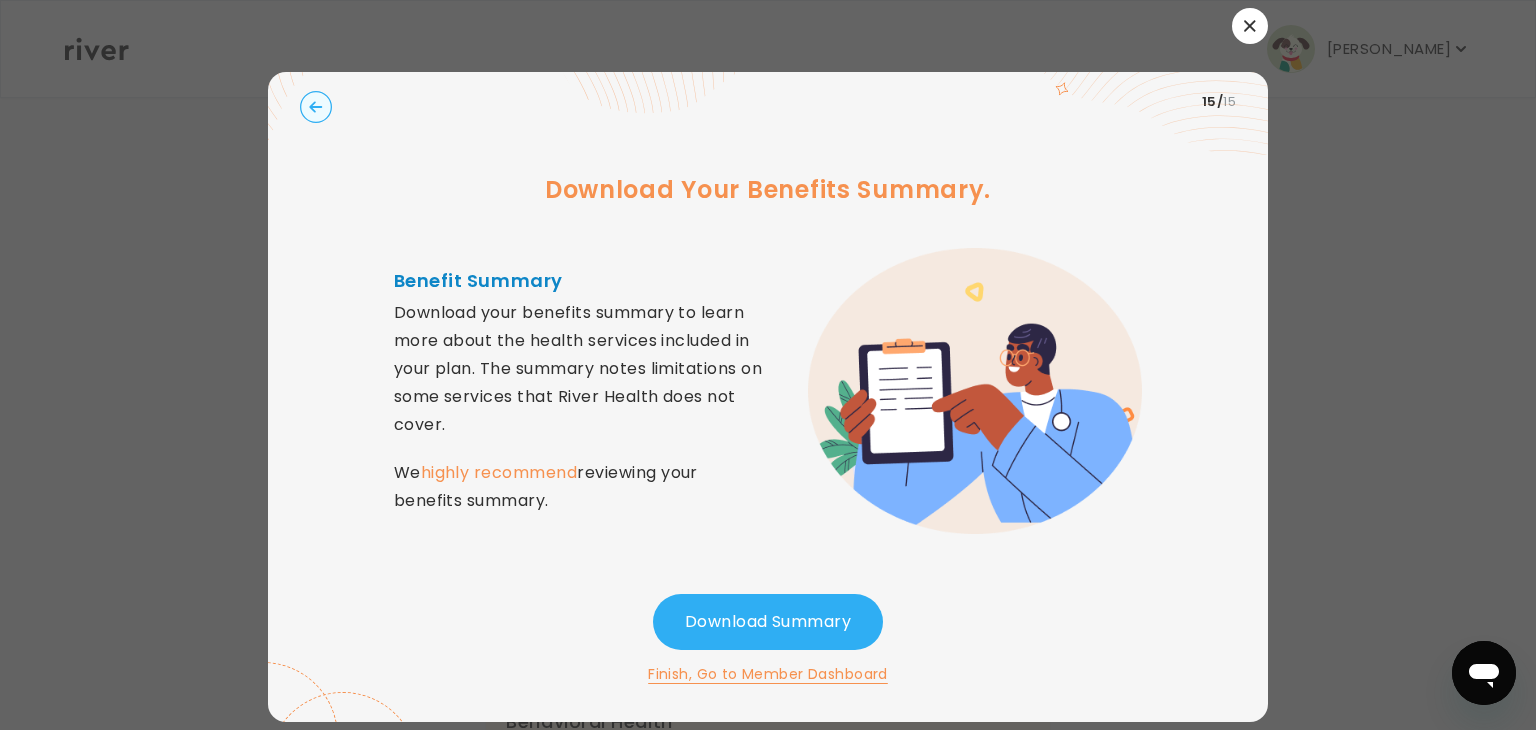 click on "Finish, Go to Member Dashboard" at bounding box center [768, 674] 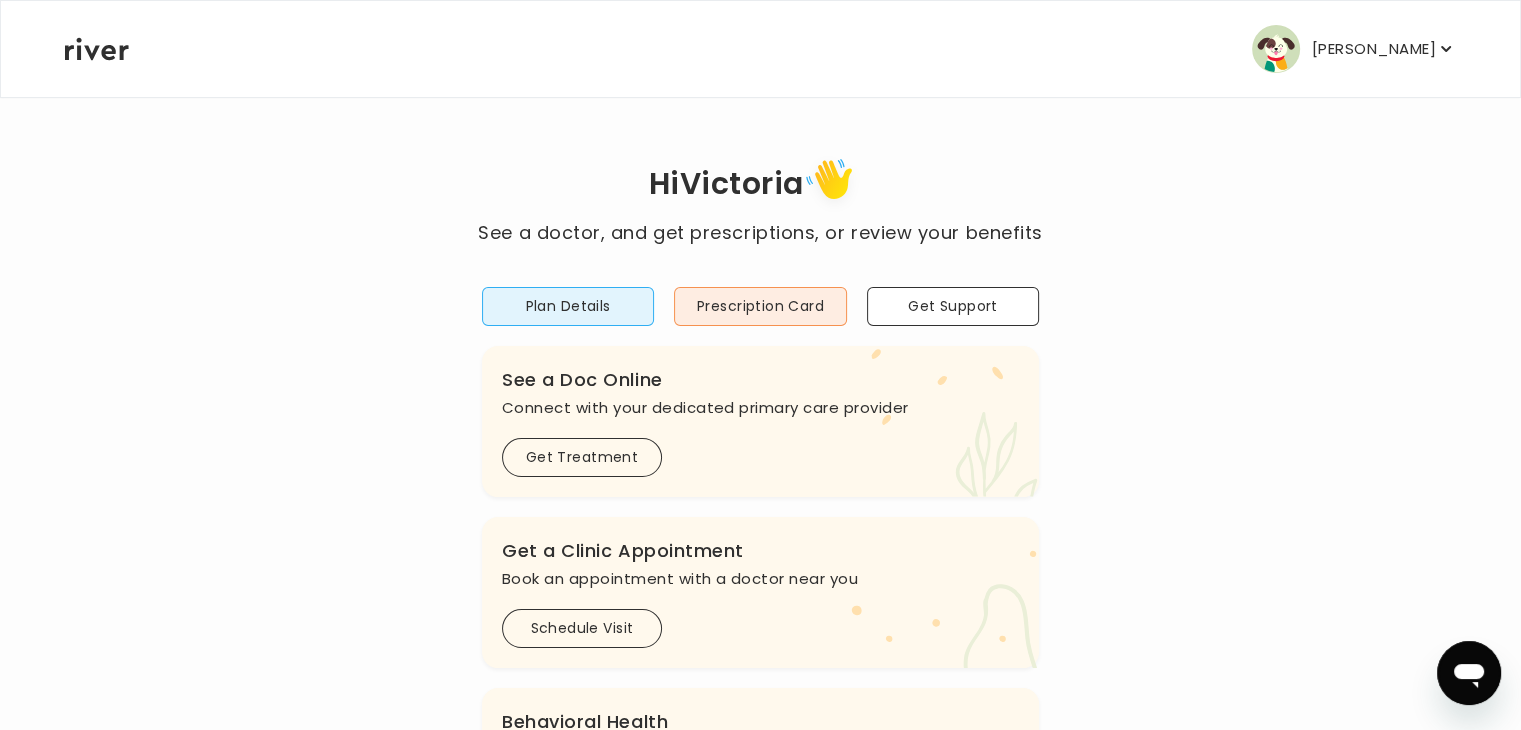 click on "Plan Details Prescription Card Get Support
.cls-1 {
fill: #ffe0ae;
}
.cls-2 {
fill: #eaefd8;
}
River Health Essential ACTIVE Employer Sponsored: Cracker Barrel and Maple Street Biscuit Company
.cls-see {
fill: #eaefd8;
}
.cls-see-doctor {
fill: #ffe0ae;
}
See a Doc Online Connect with your dedicated primary care provider Get Treatment
.cls-clinic {
fill: #eaefd8;
}
.cls-clinic-appt {
fill: #ffe0ae;
}
Get a Clinic Appointment Book an appointment with a doctor near you Schedule Visit
.cls-1 {
fill: #ffe0ae;
}
Behavioral Health Get help with anxiety, depression, and more Get Started .cls-1{fill:#ffe0ae} Get a Prescription Refill Request a refill for current medications Get Prescription
.cls-1 {
fill: #ffe0ae;
}
.cls-2 {
fill: #eaefd8;
}
Your Health History" at bounding box center [760, 714] 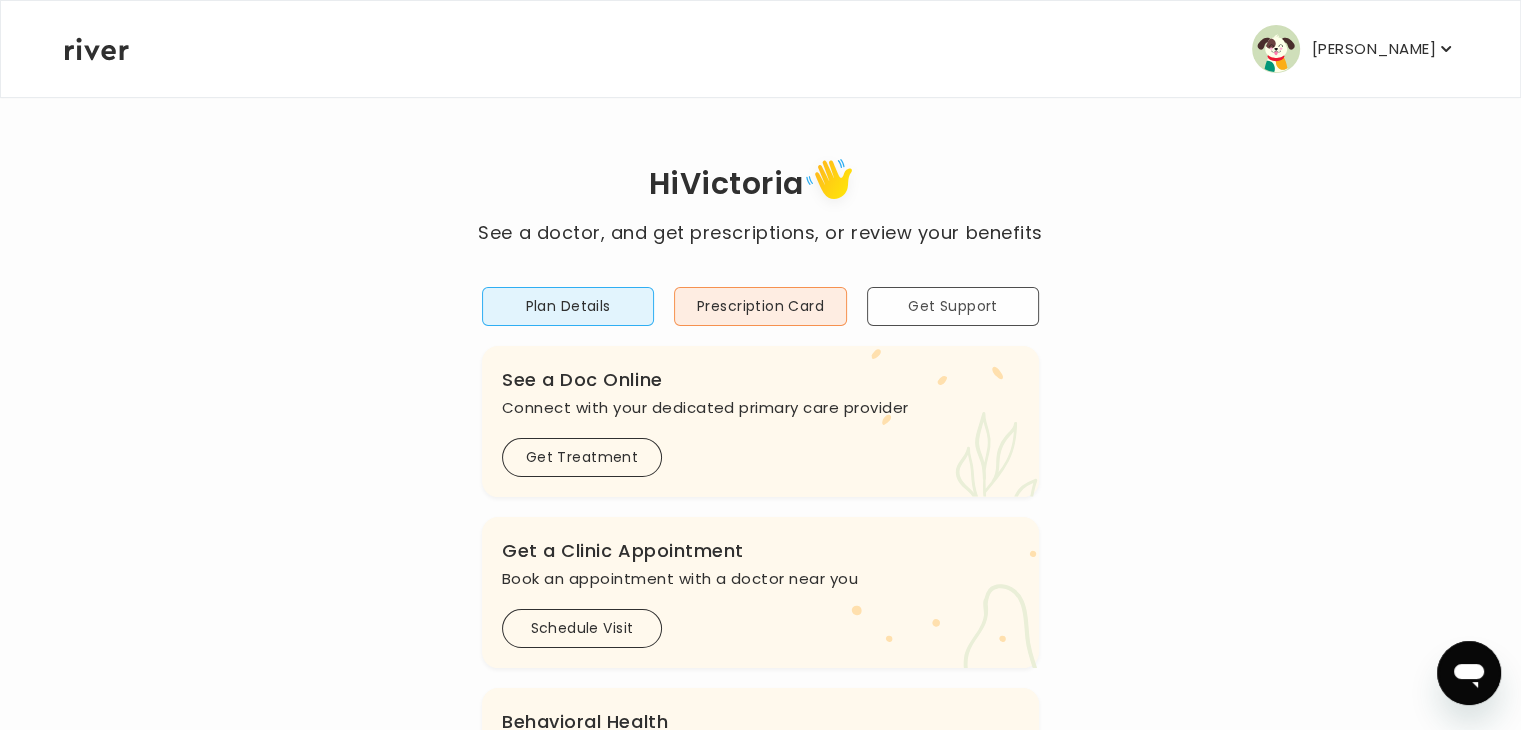 click on "Get Support" at bounding box center (953, 306) 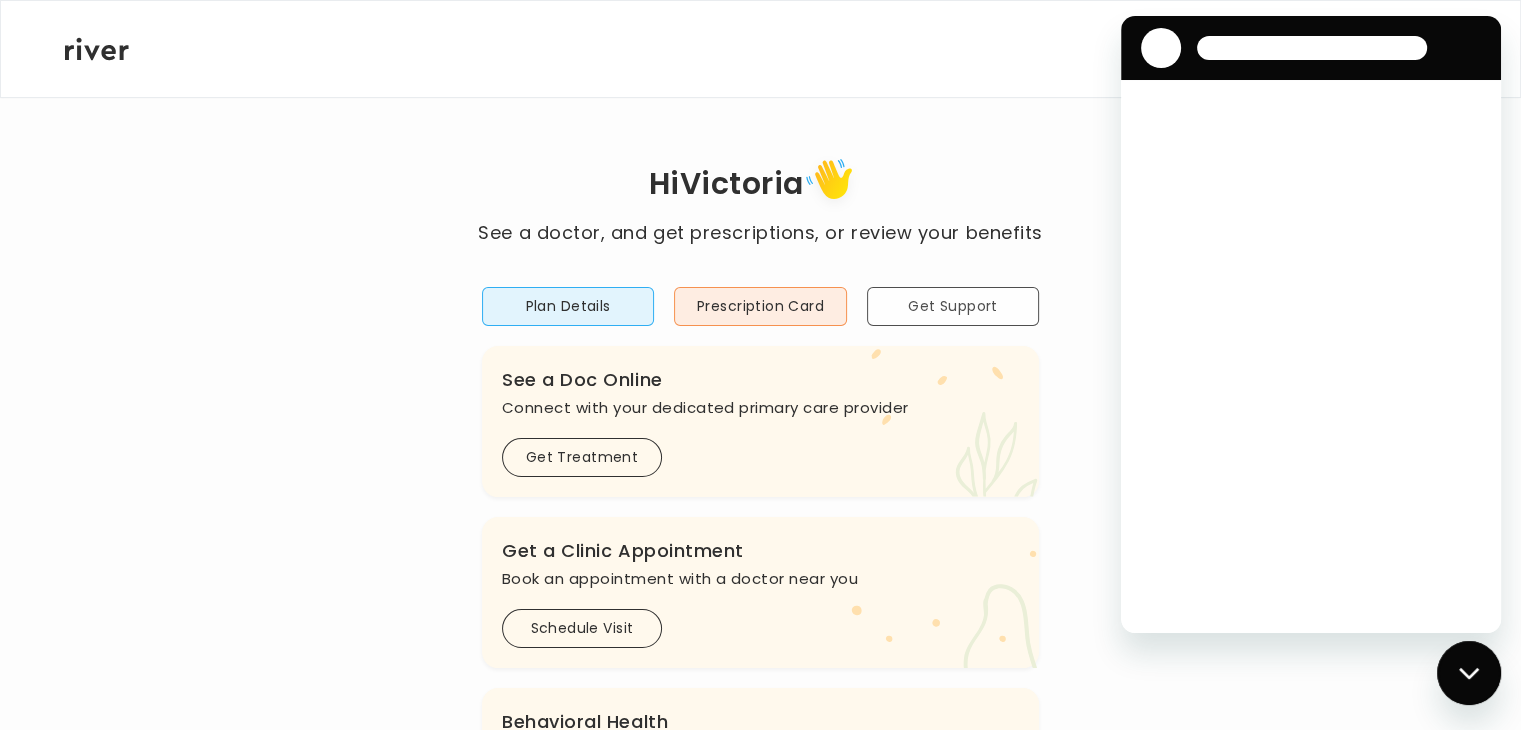 scroll, scrollTop: 0, scrollLeft: 0, axis: both 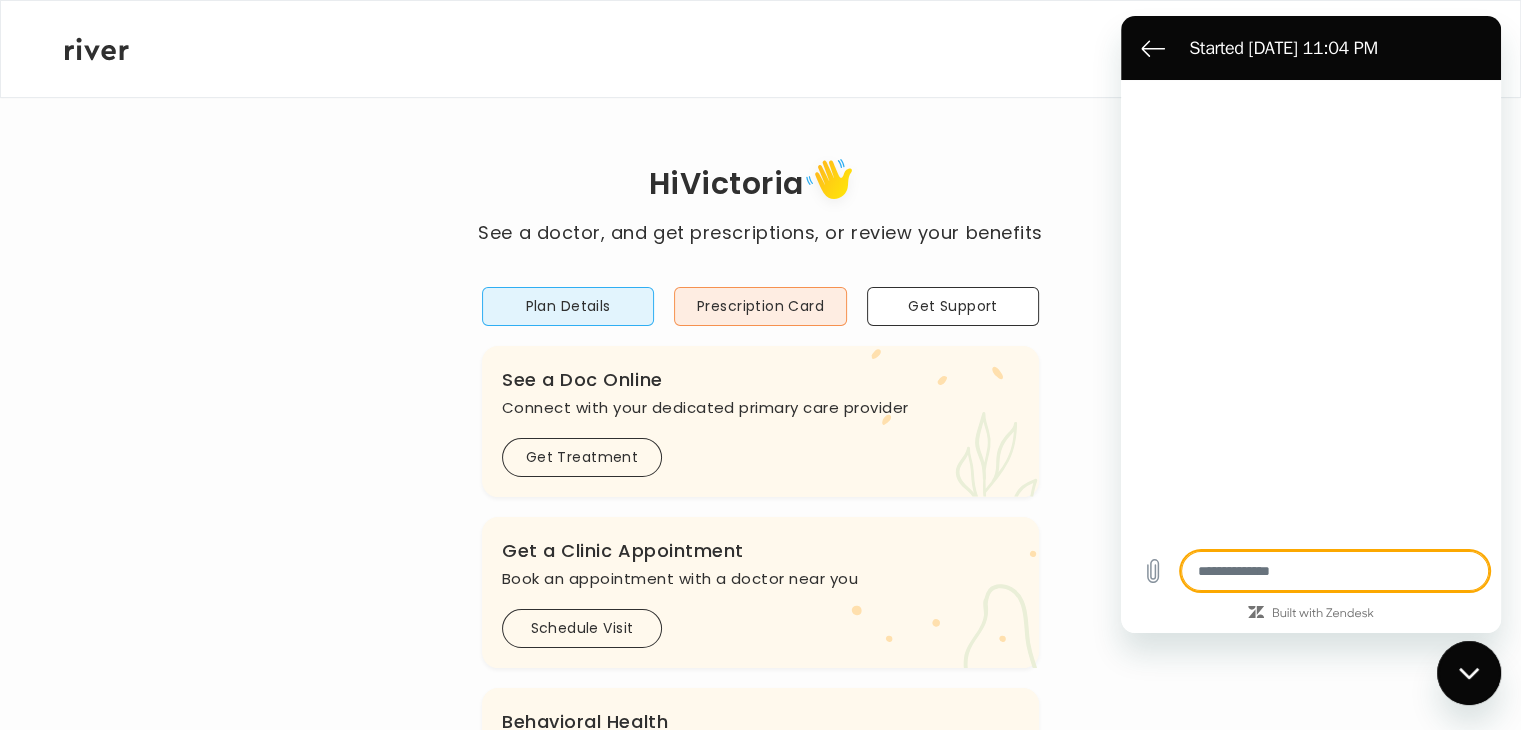 type on "*" 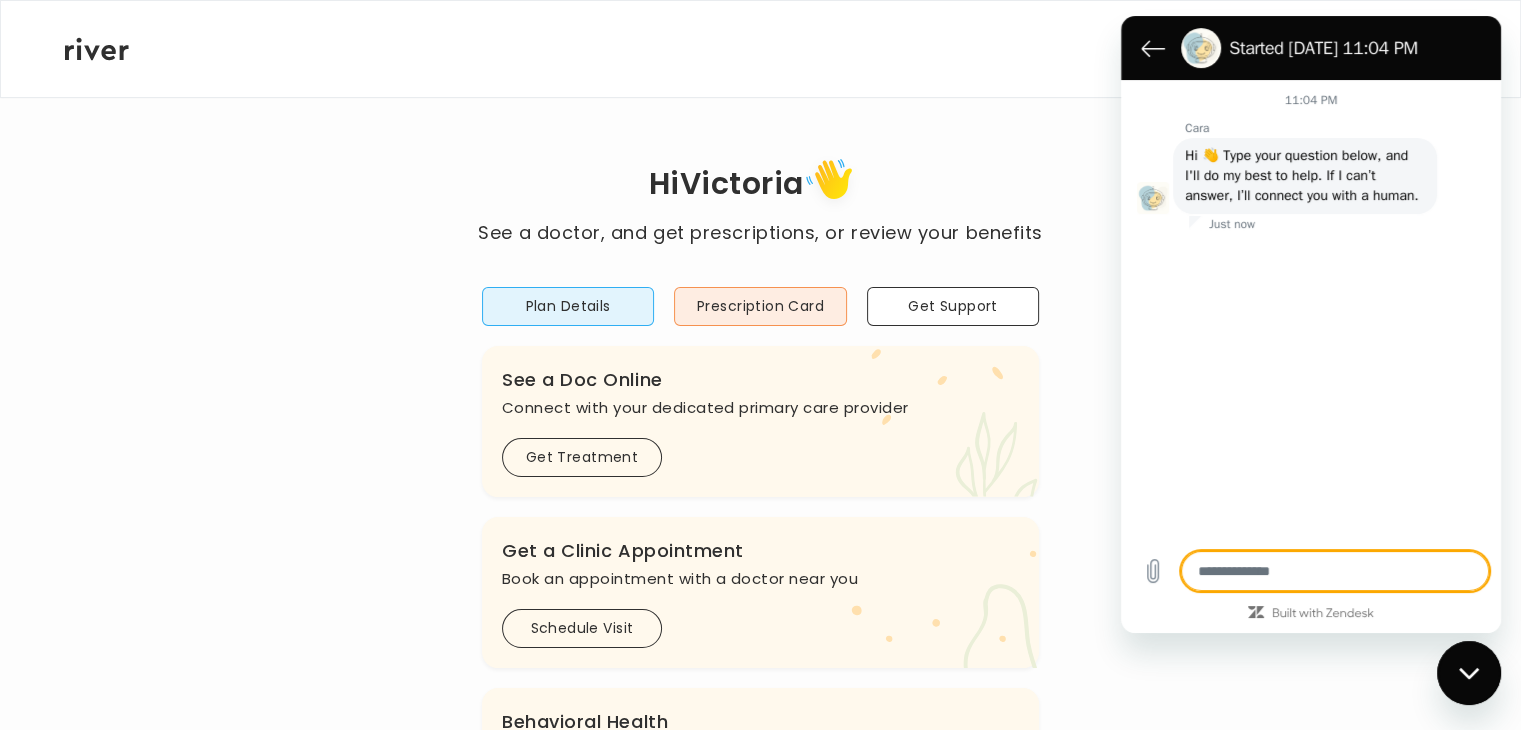 click at bounding box center [1335, 571] 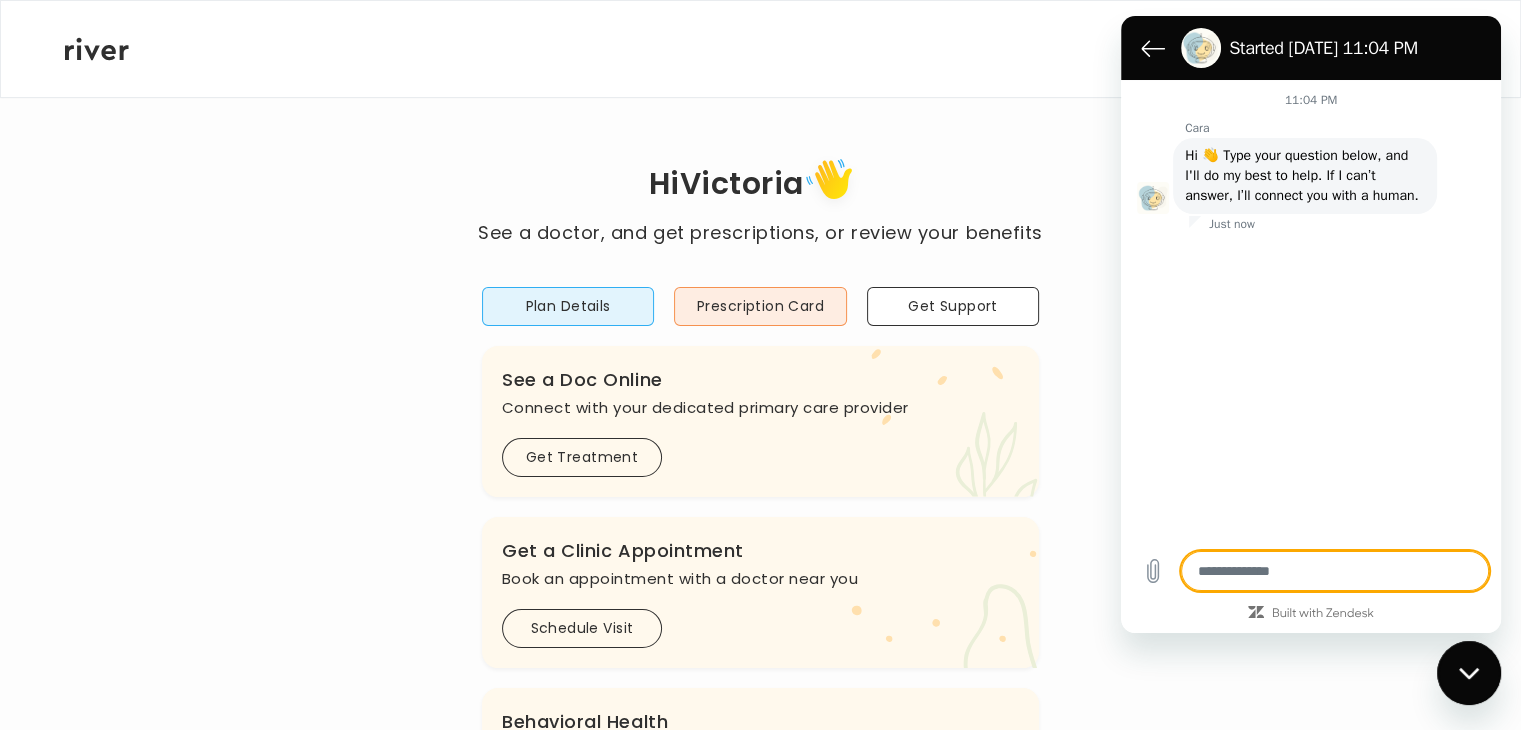 type on "*" 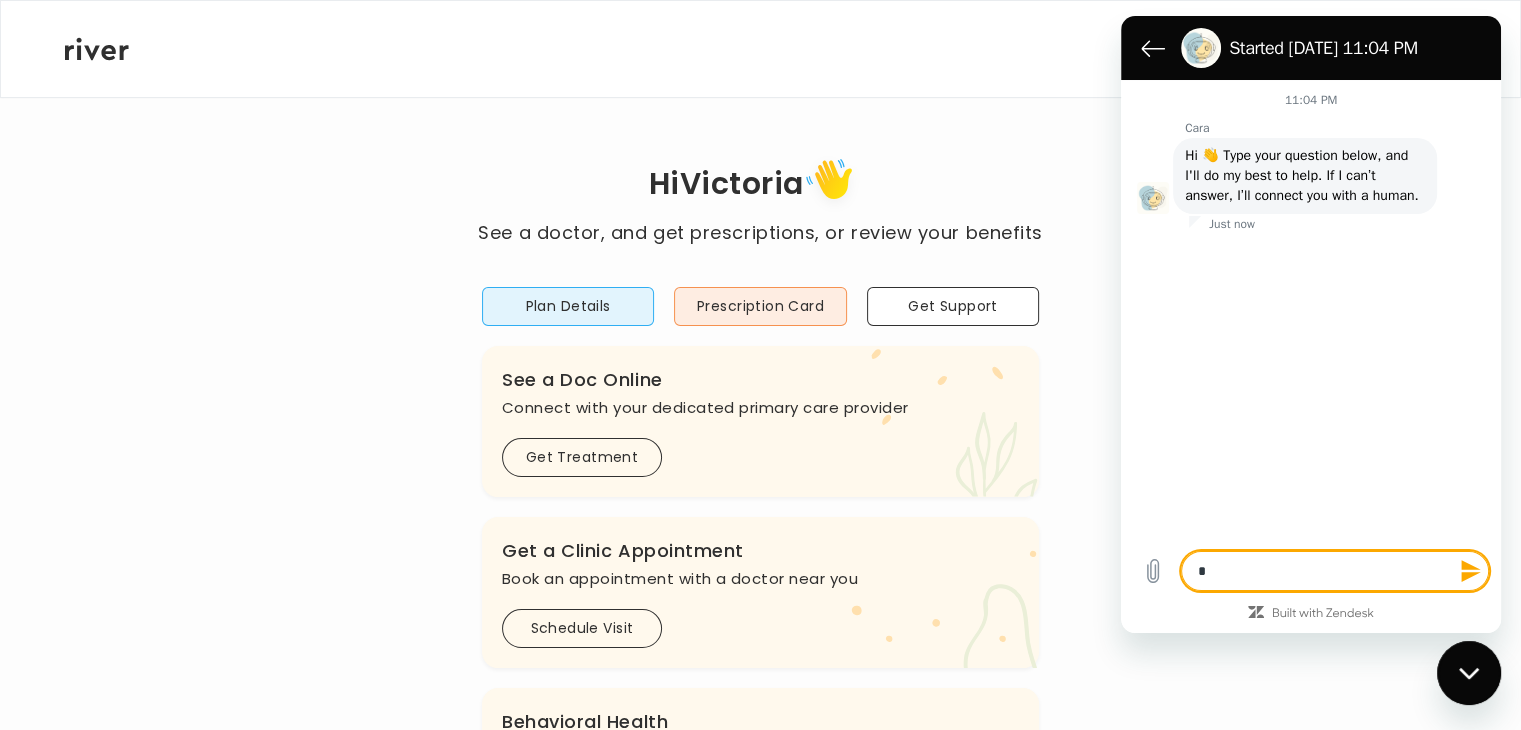 type on "**" 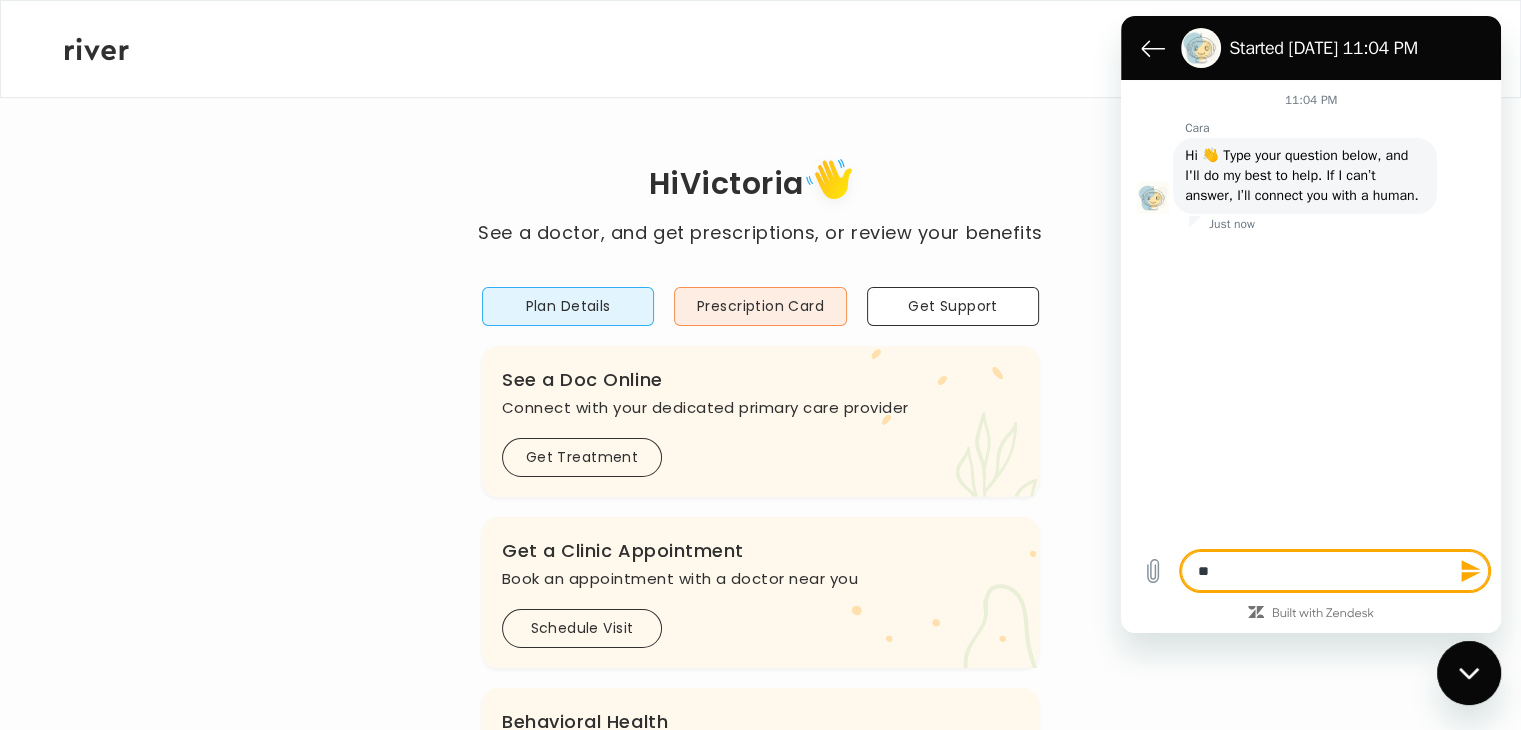 type on "***" 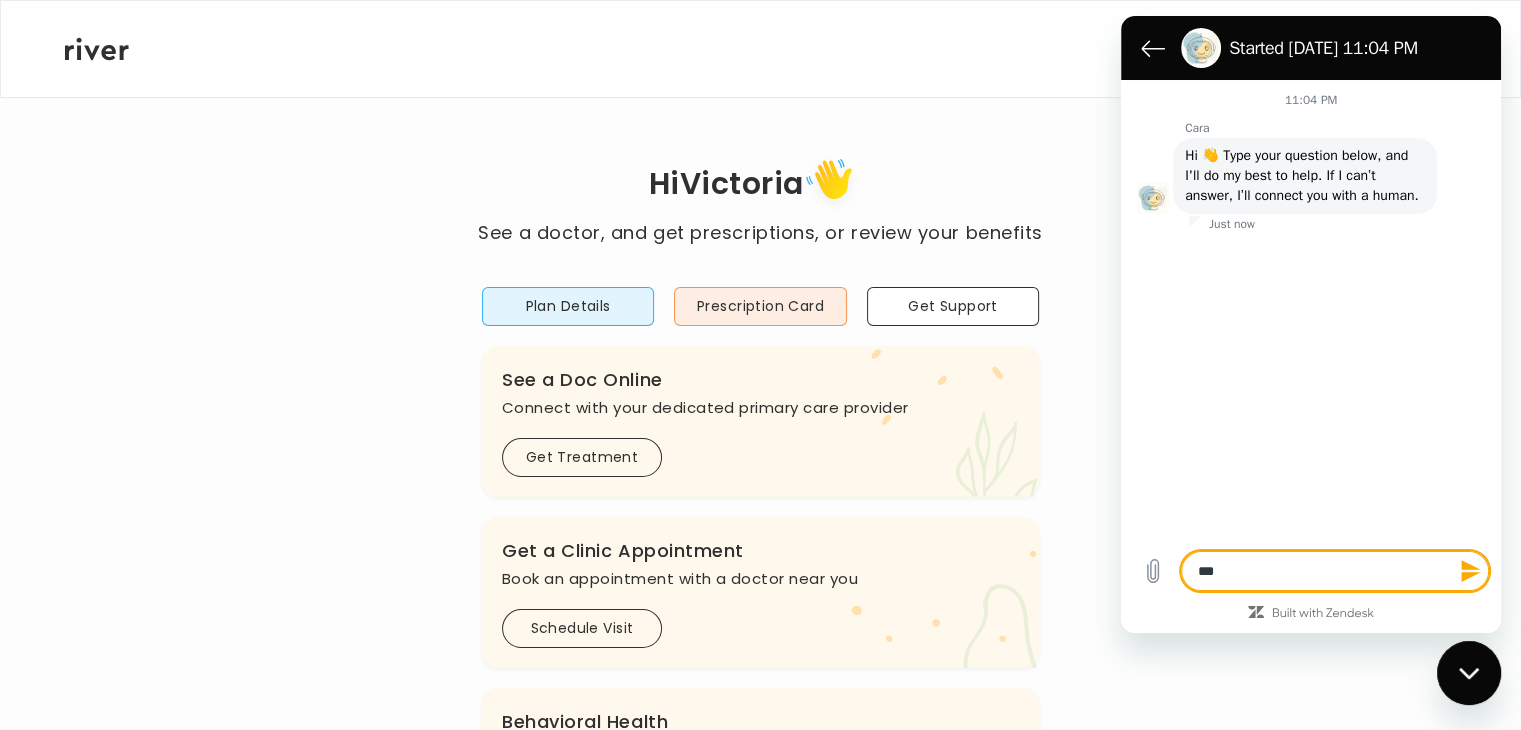 type on "****" 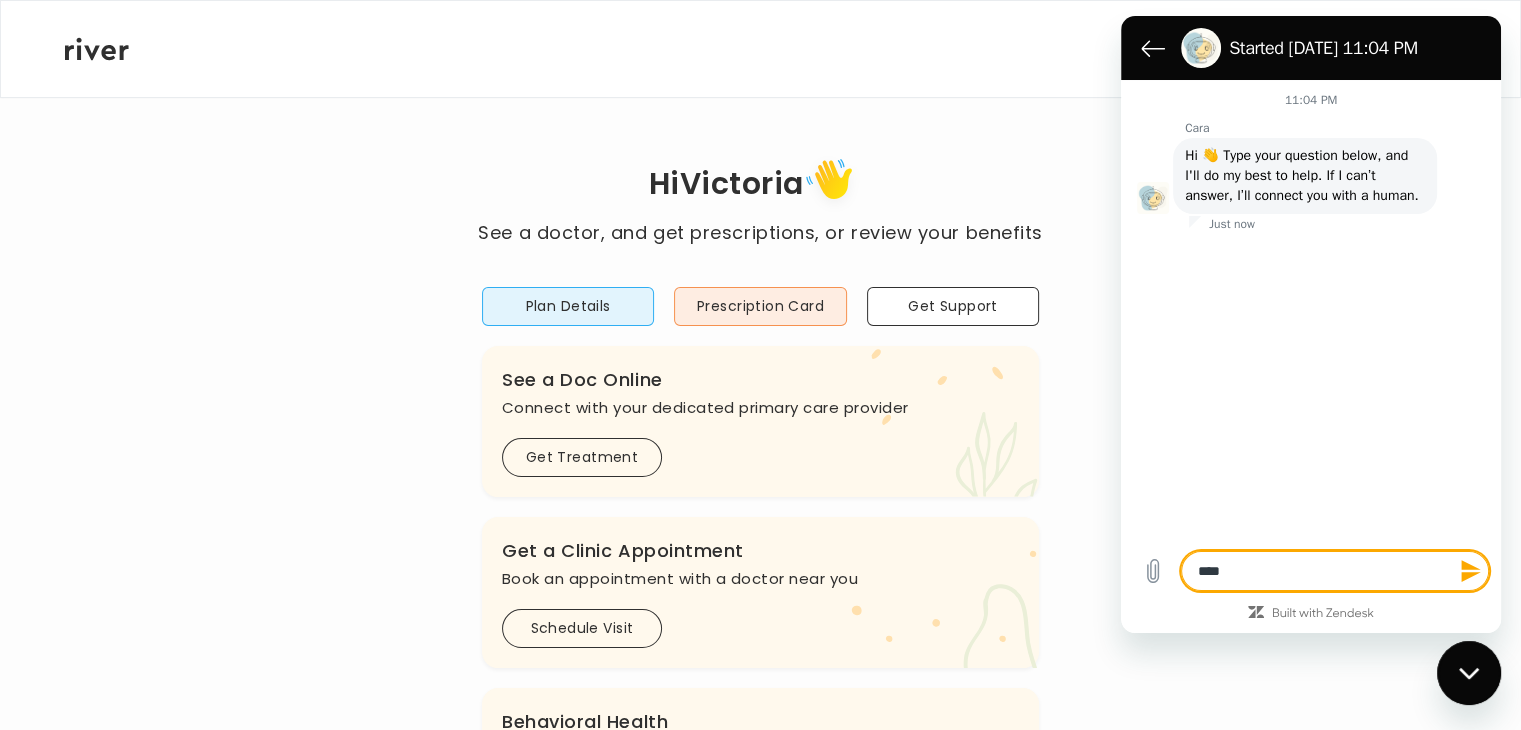 type on "*****" 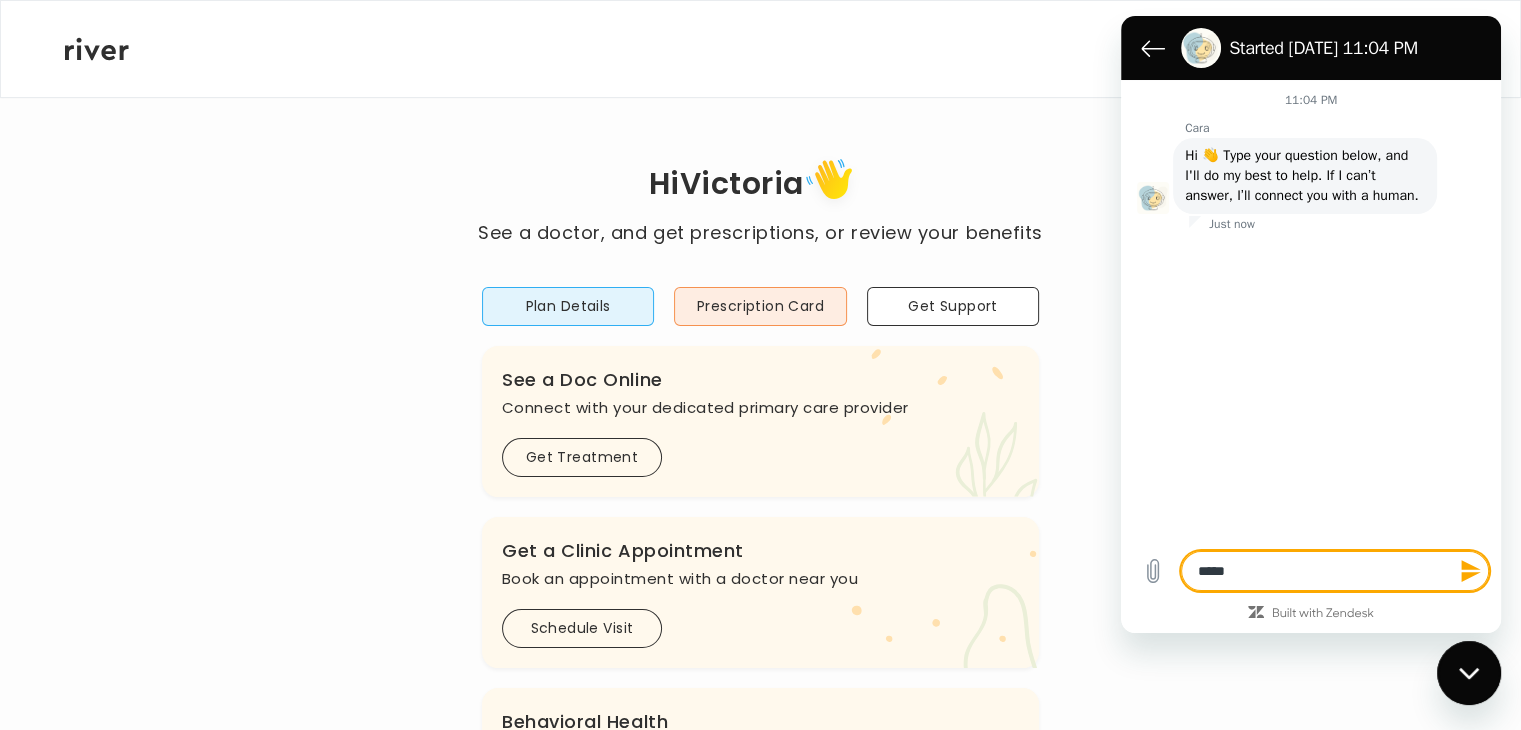 type on "******" 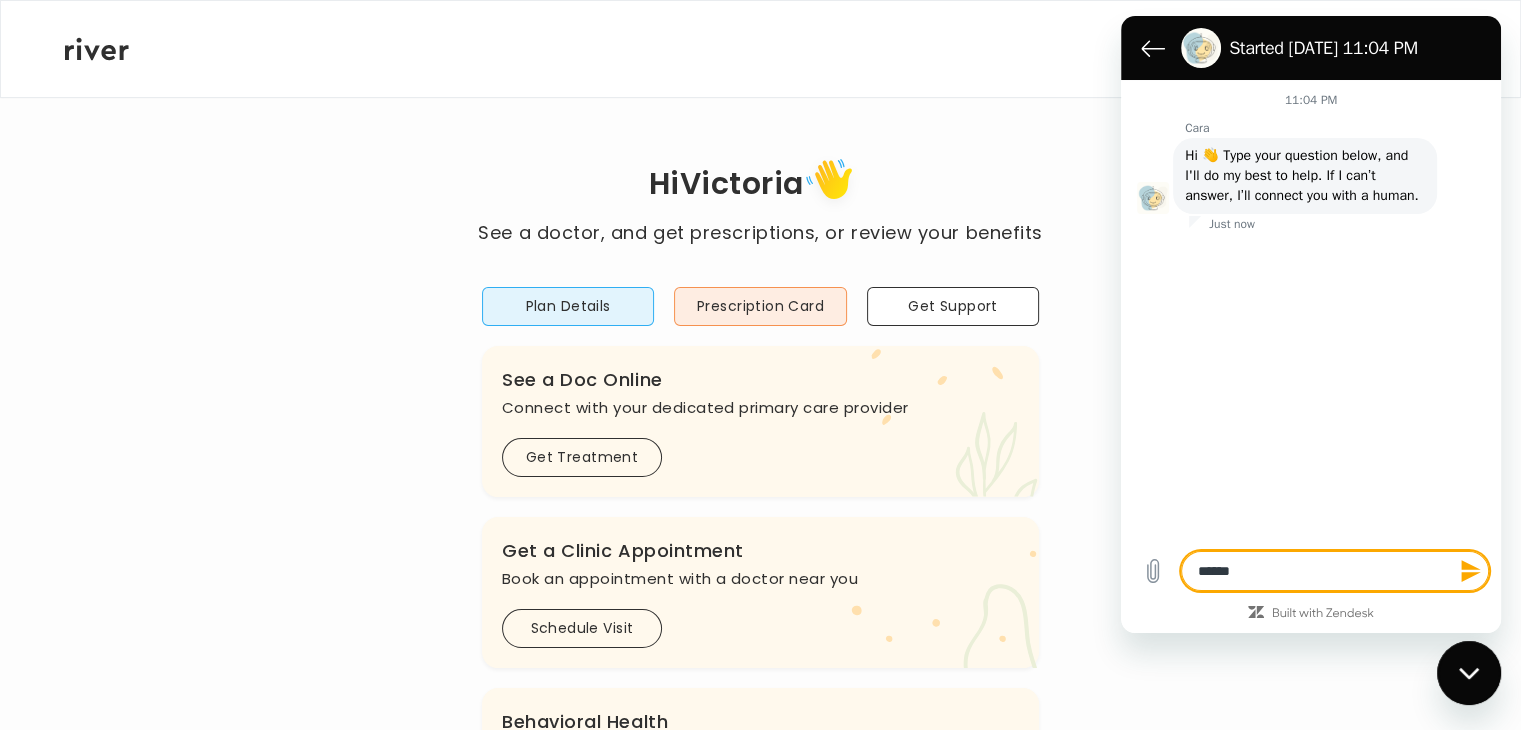 type on "******" 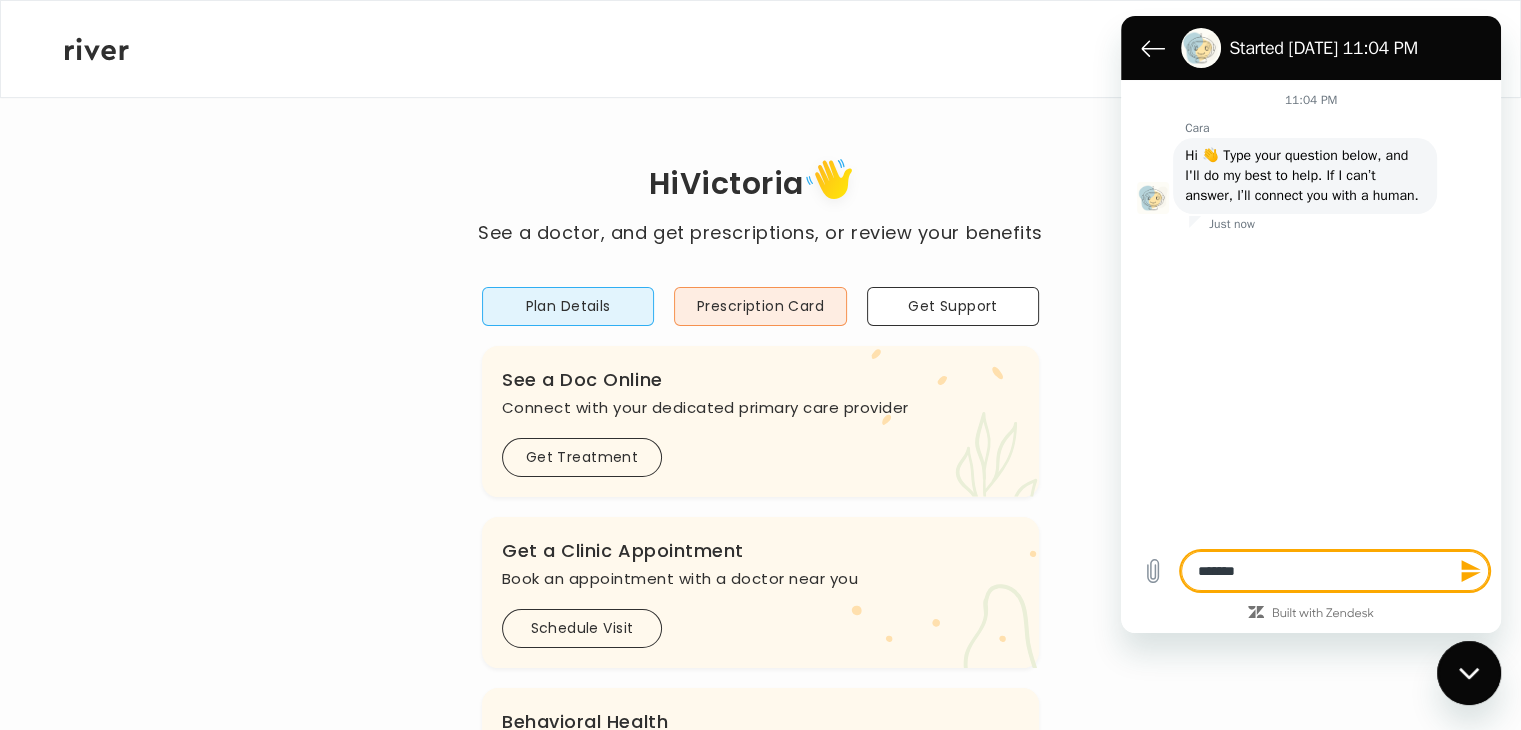 type on "******" 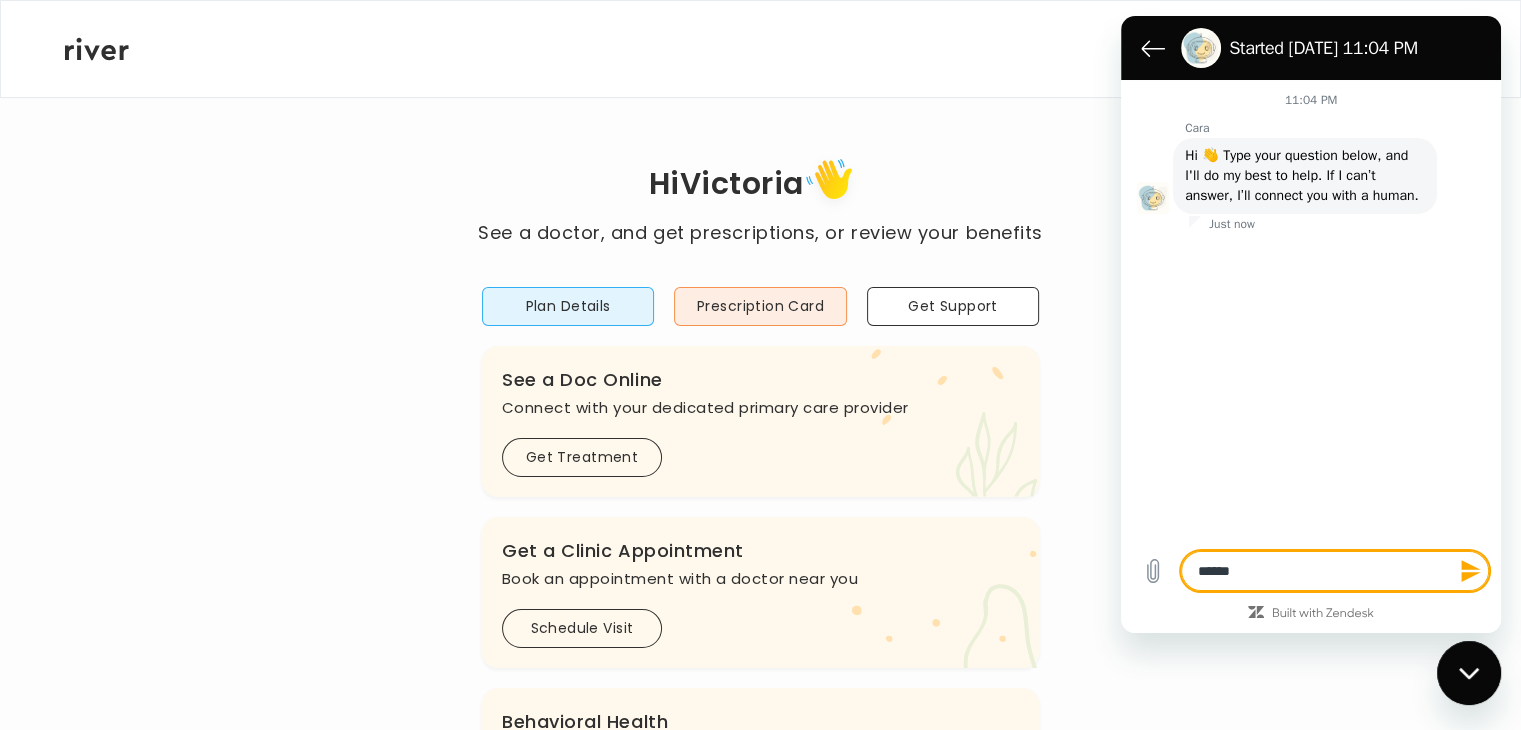 type on "*****" 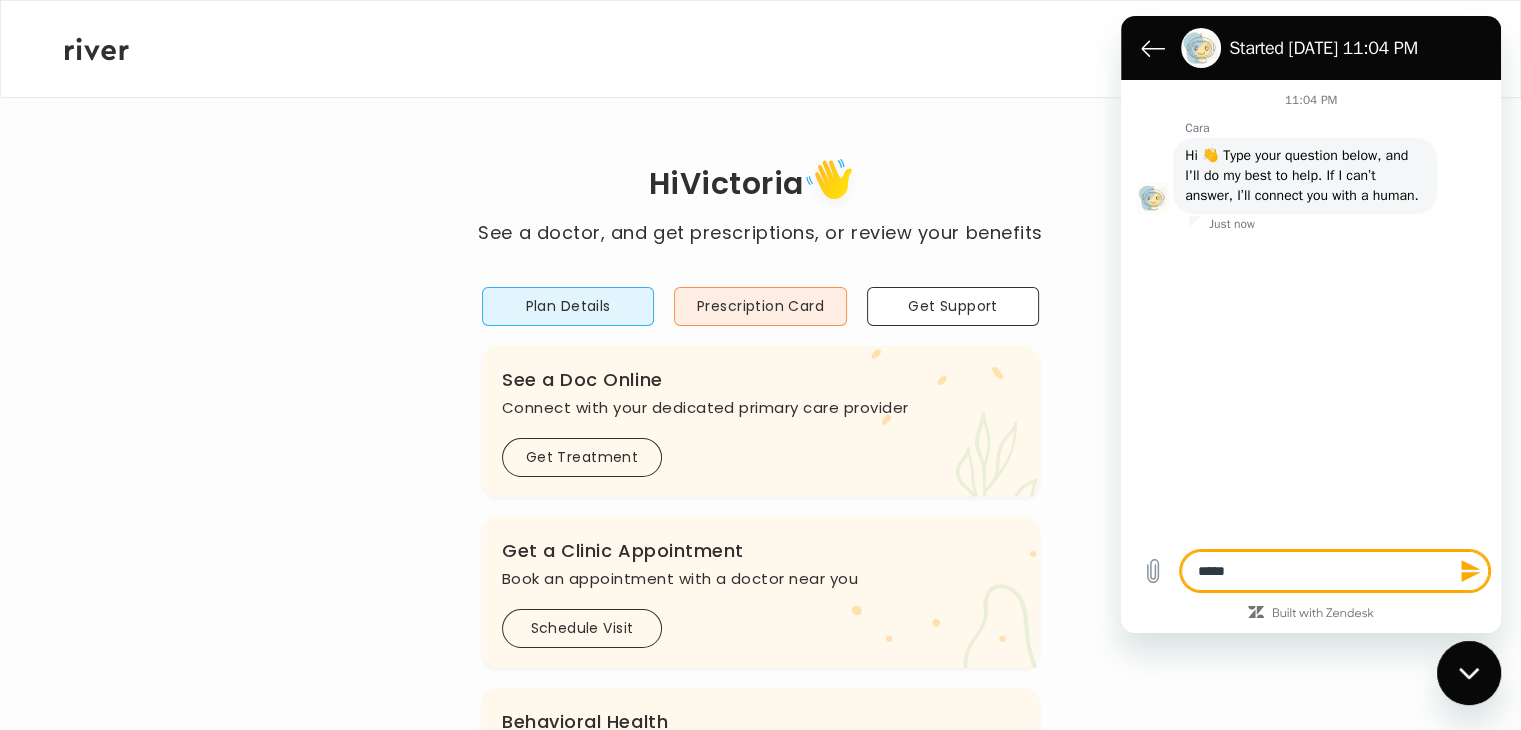 type on "****" 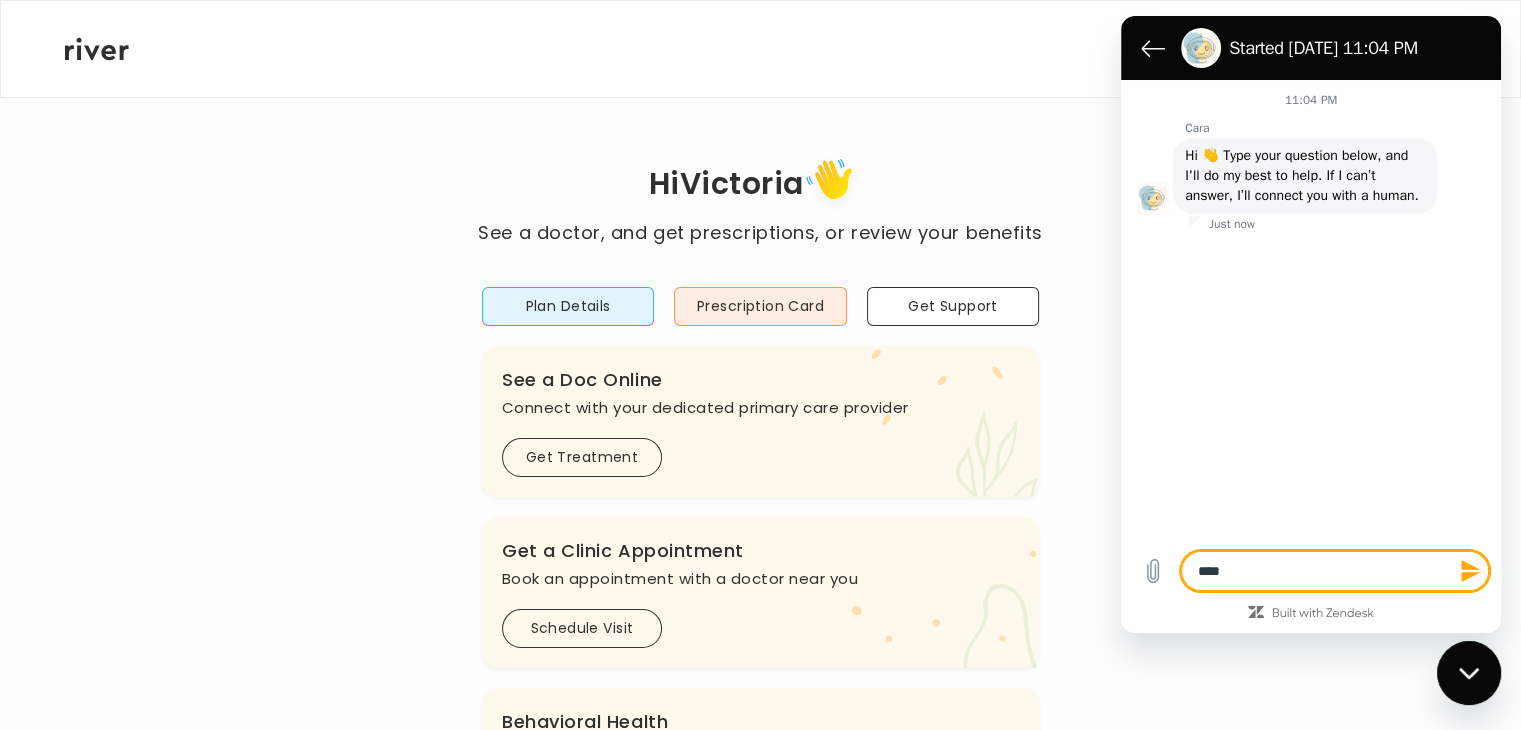 type on "*" 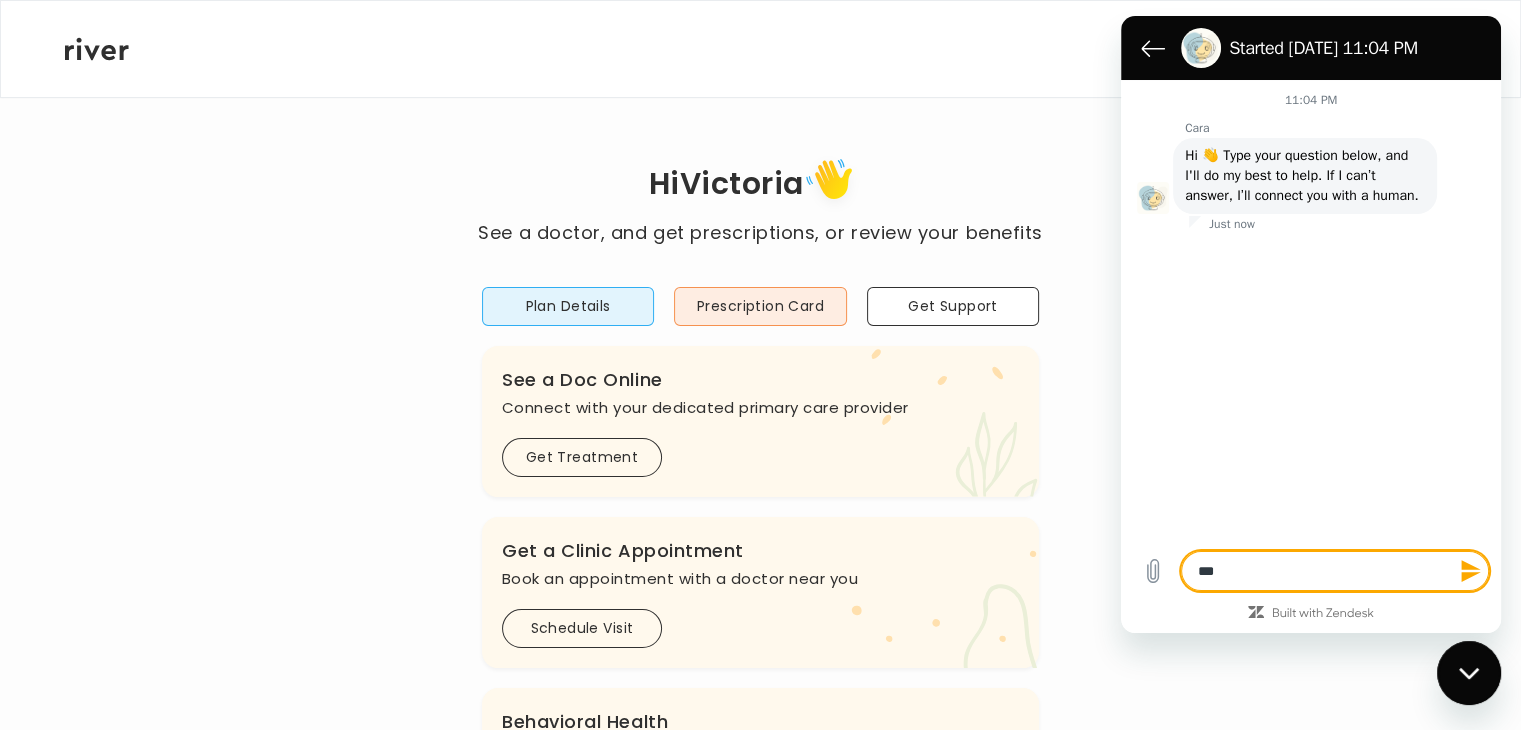 type on "**" 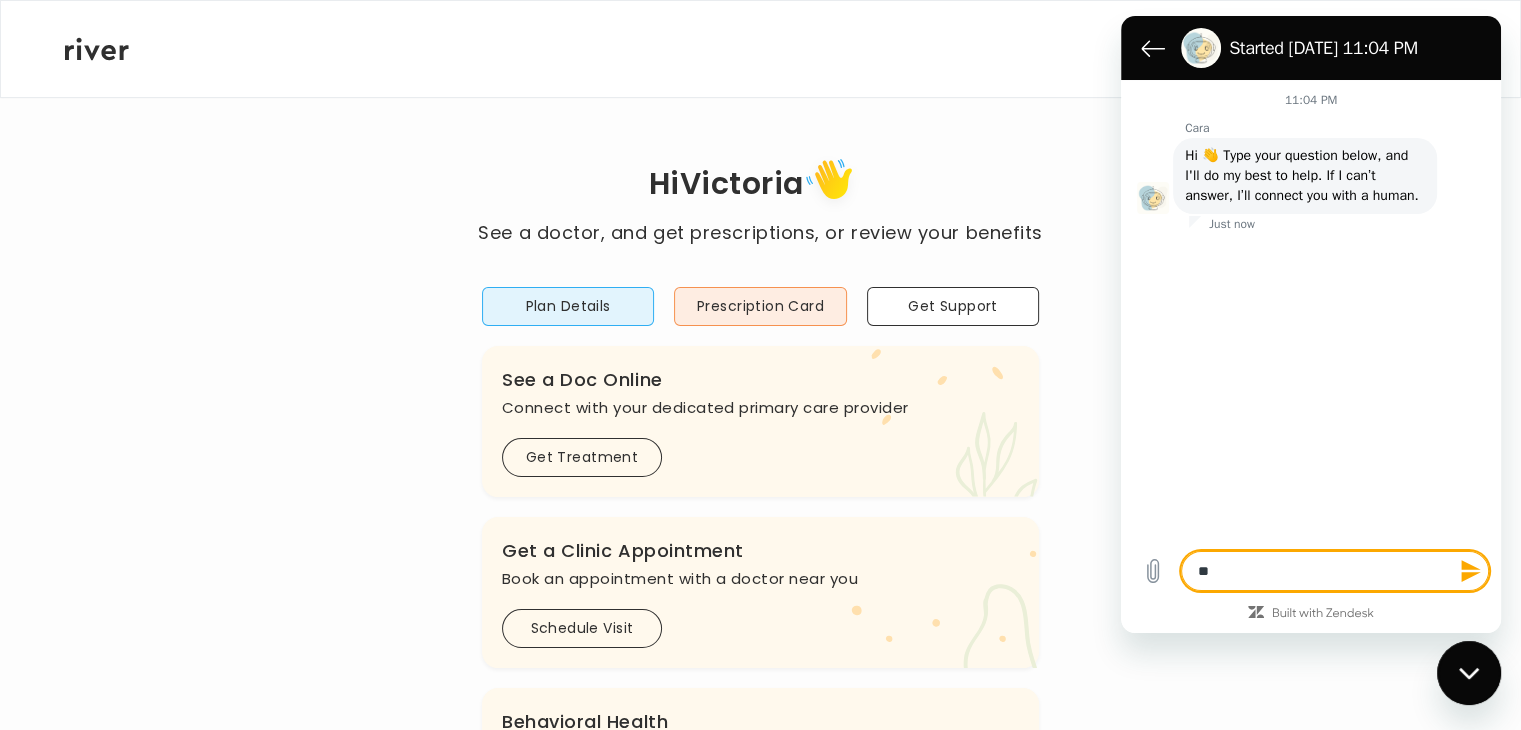 type on "*" 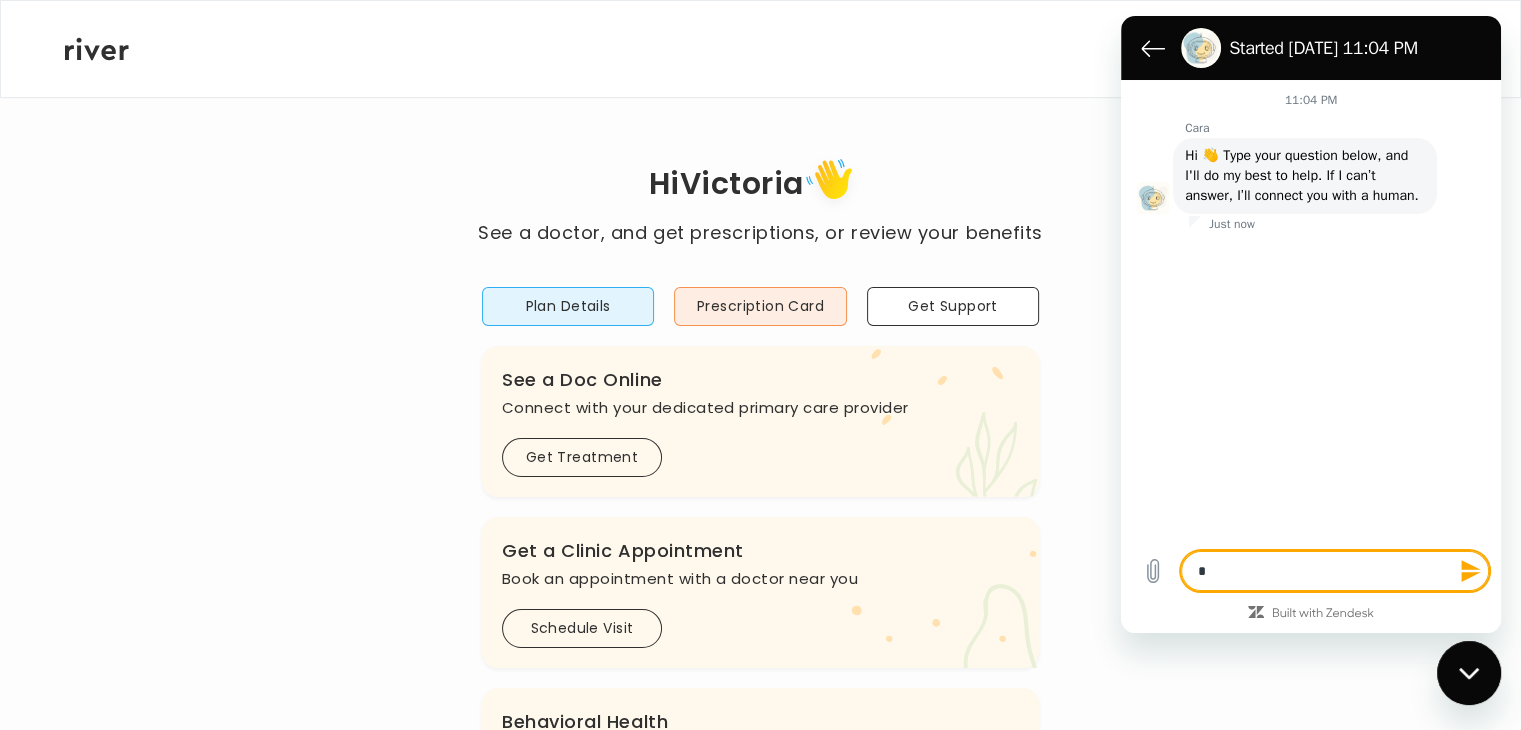 type on "**" 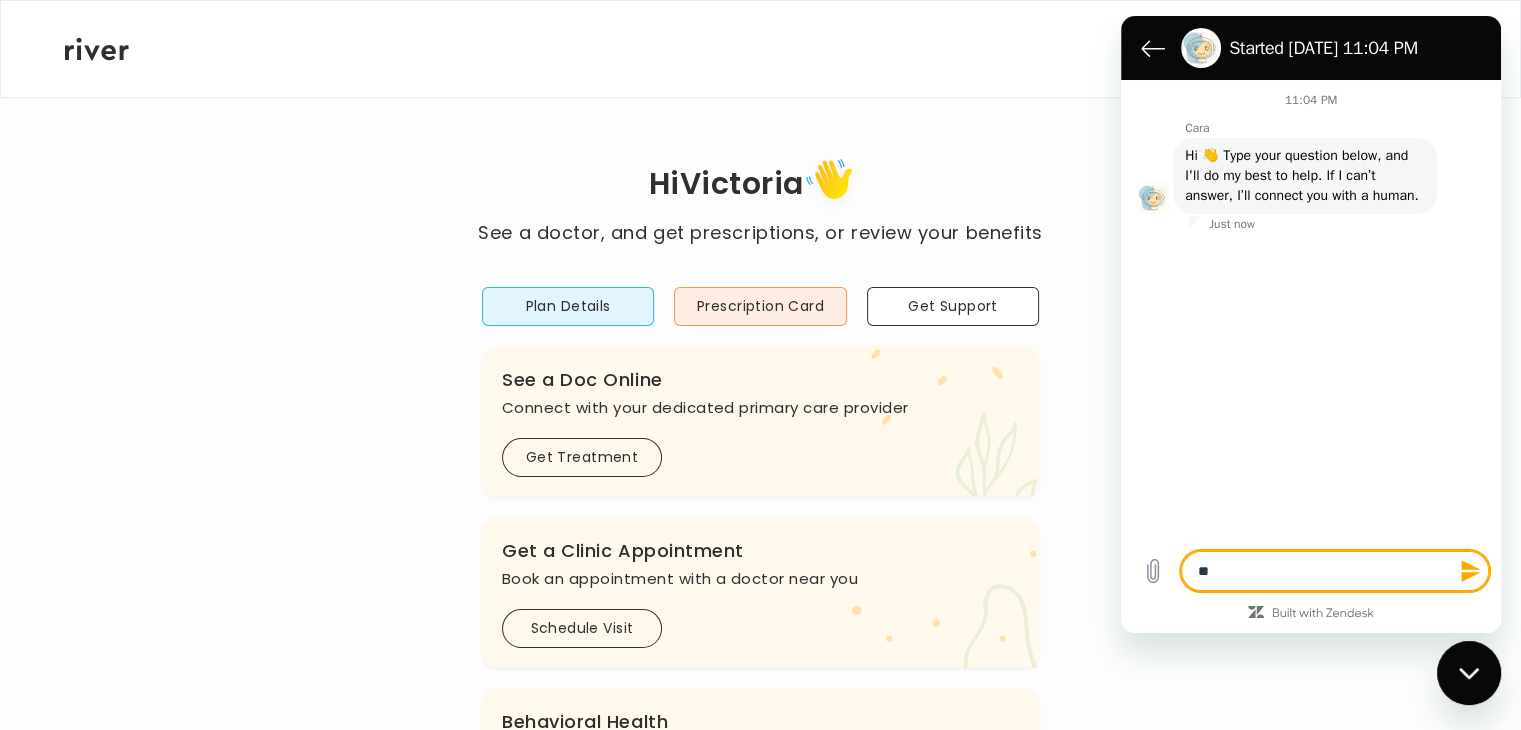 type on "***" 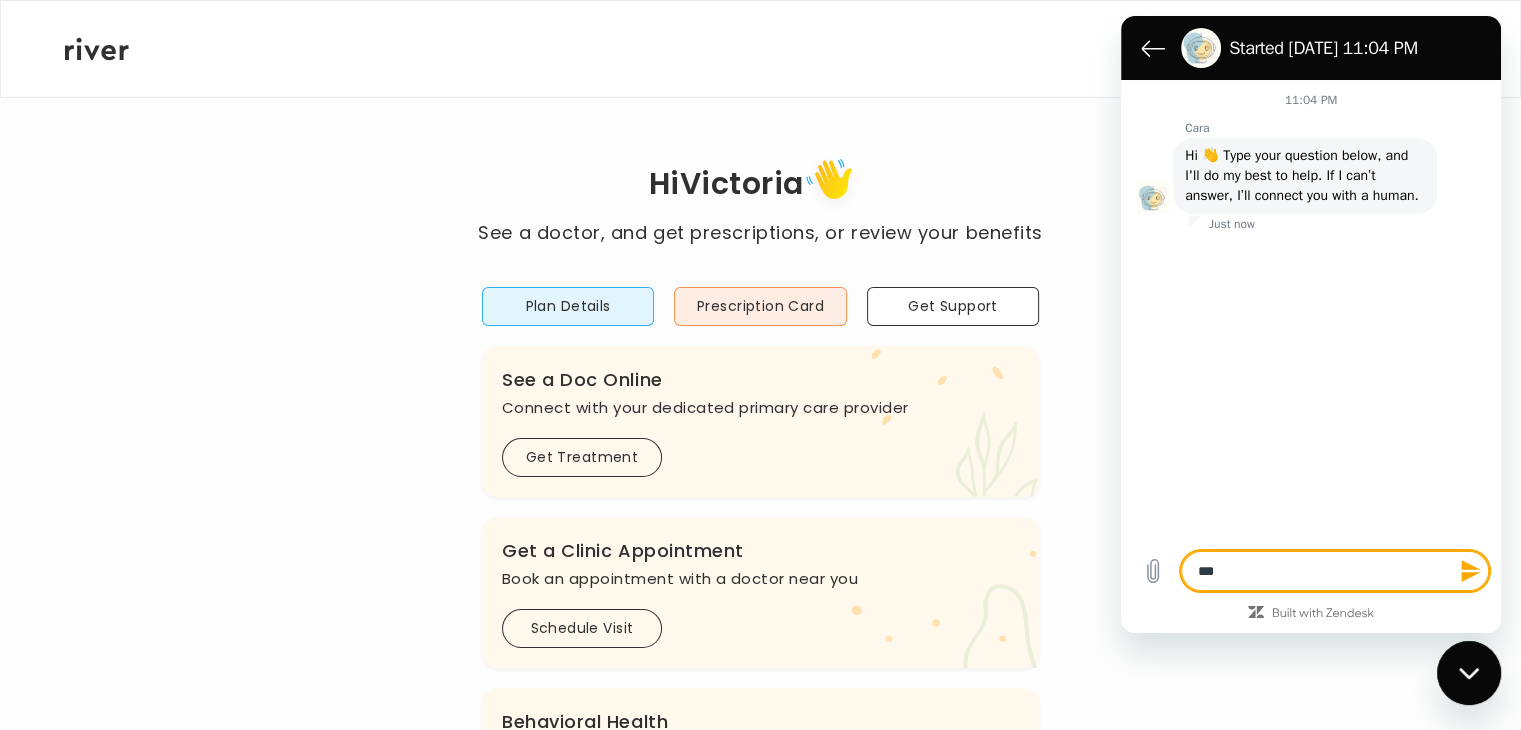 type on "****" 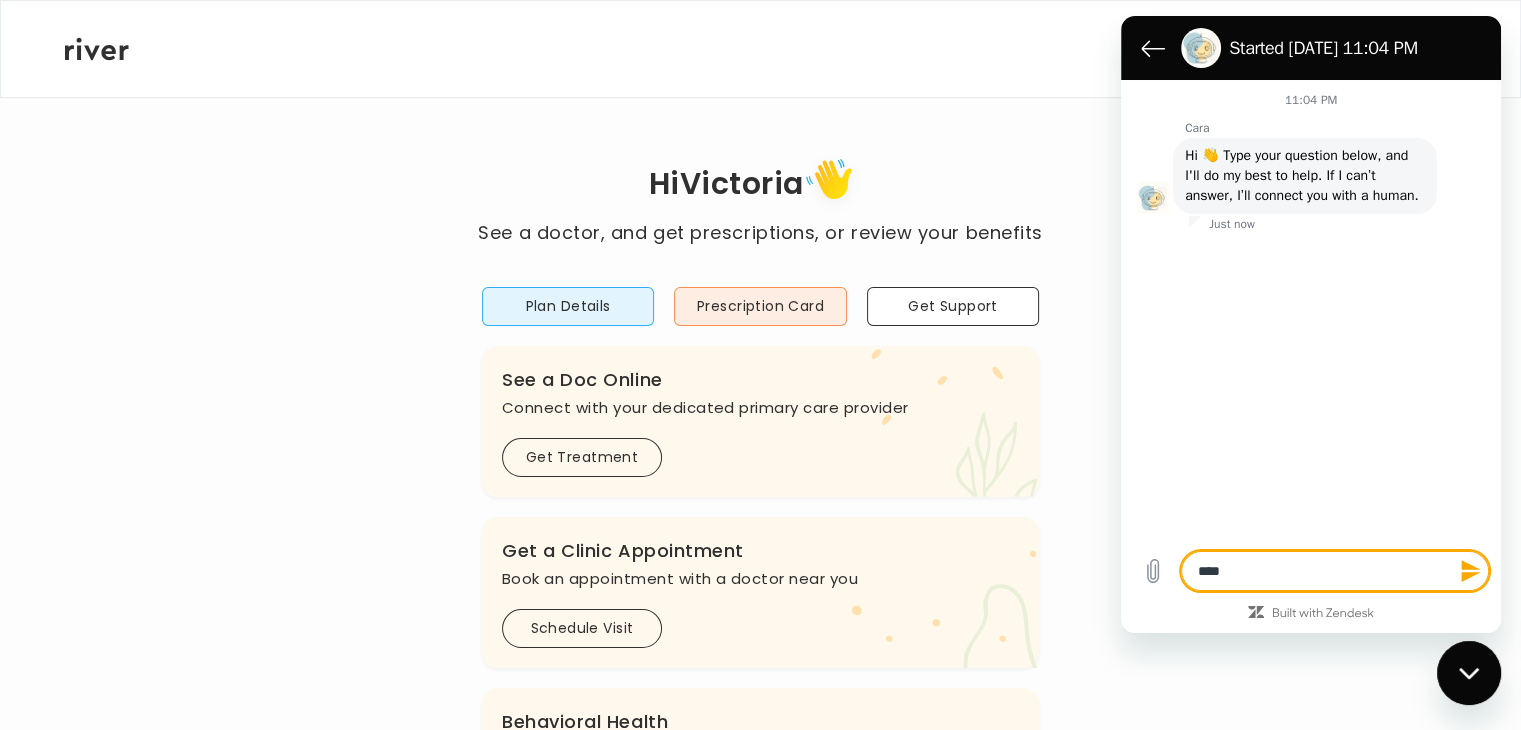 type on "***" 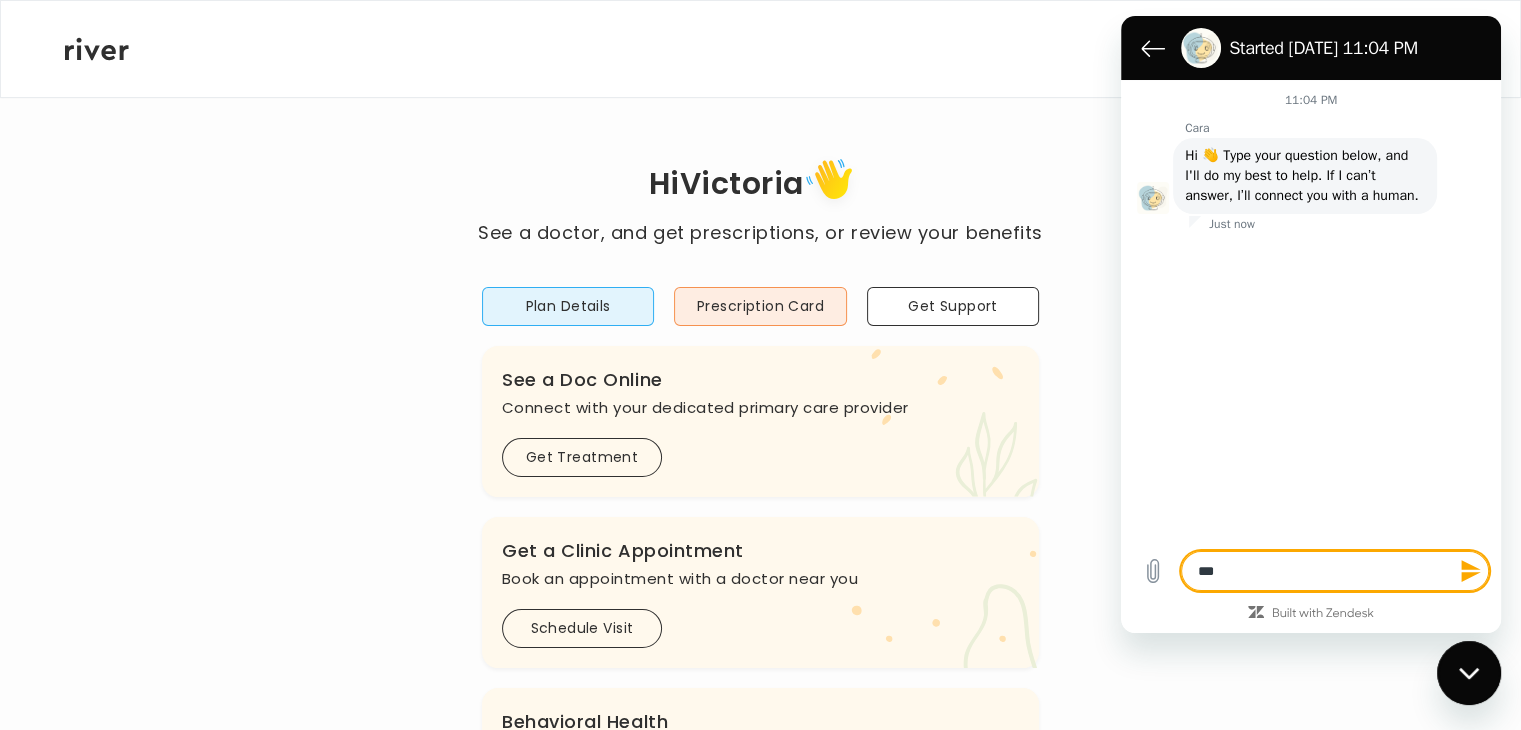 type on "**" 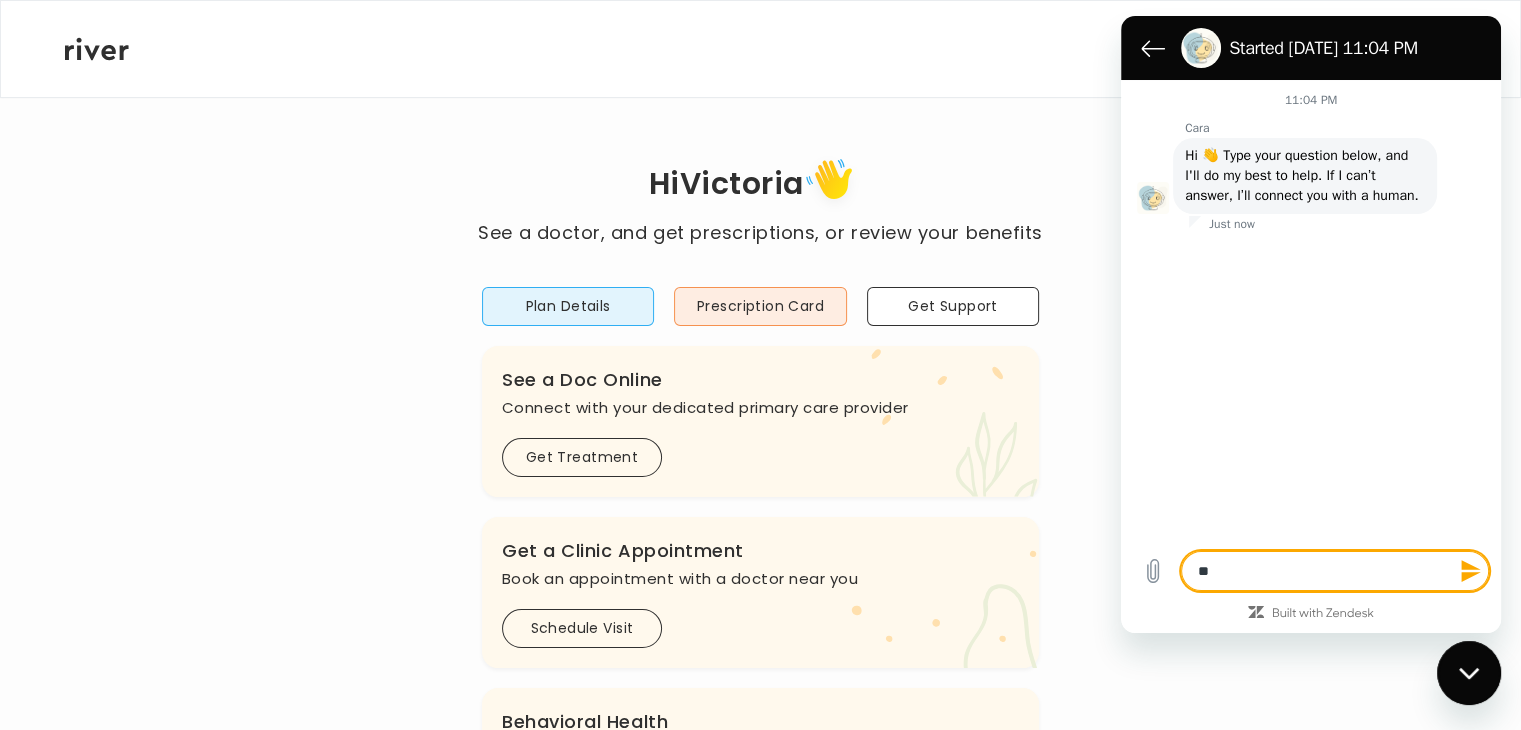 type on "***" 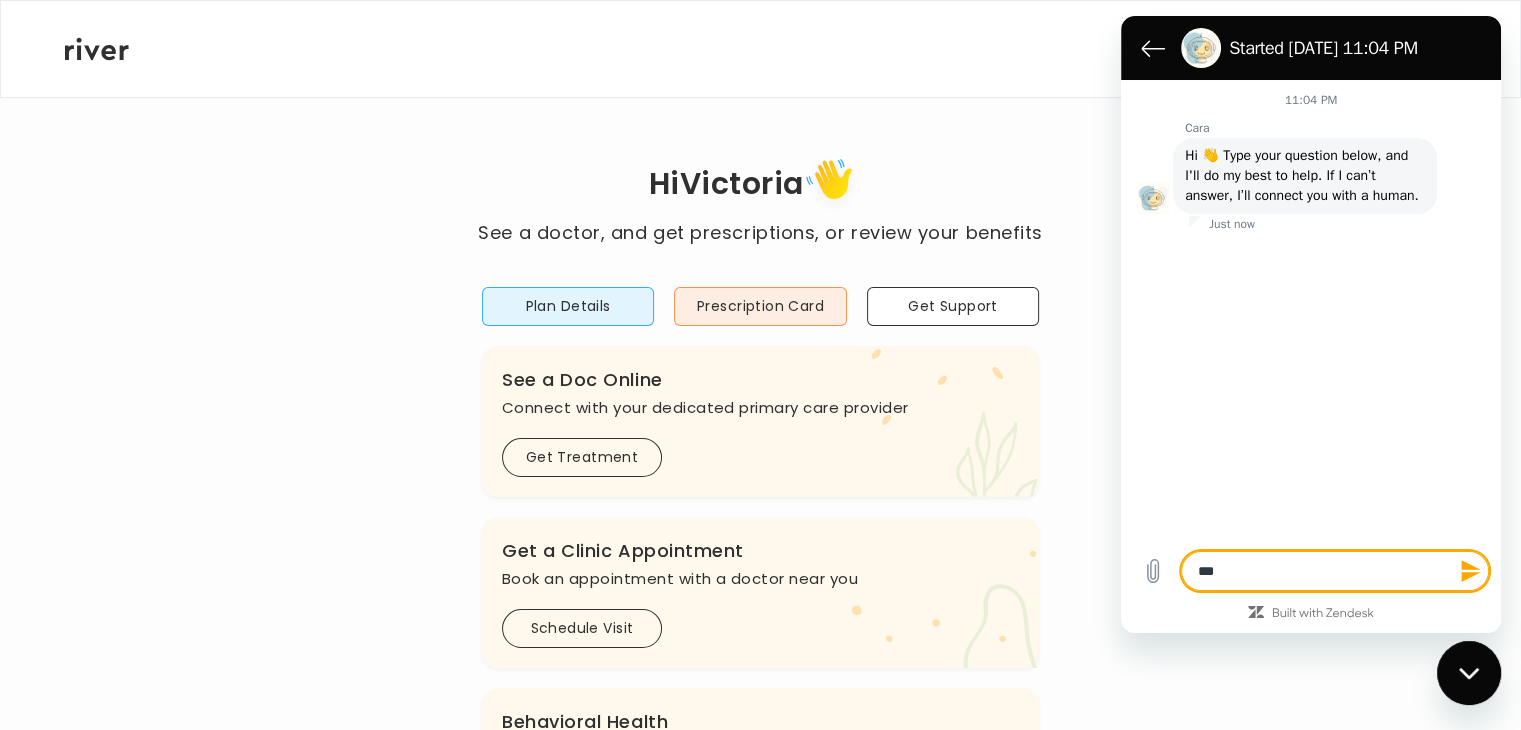 type on "****" 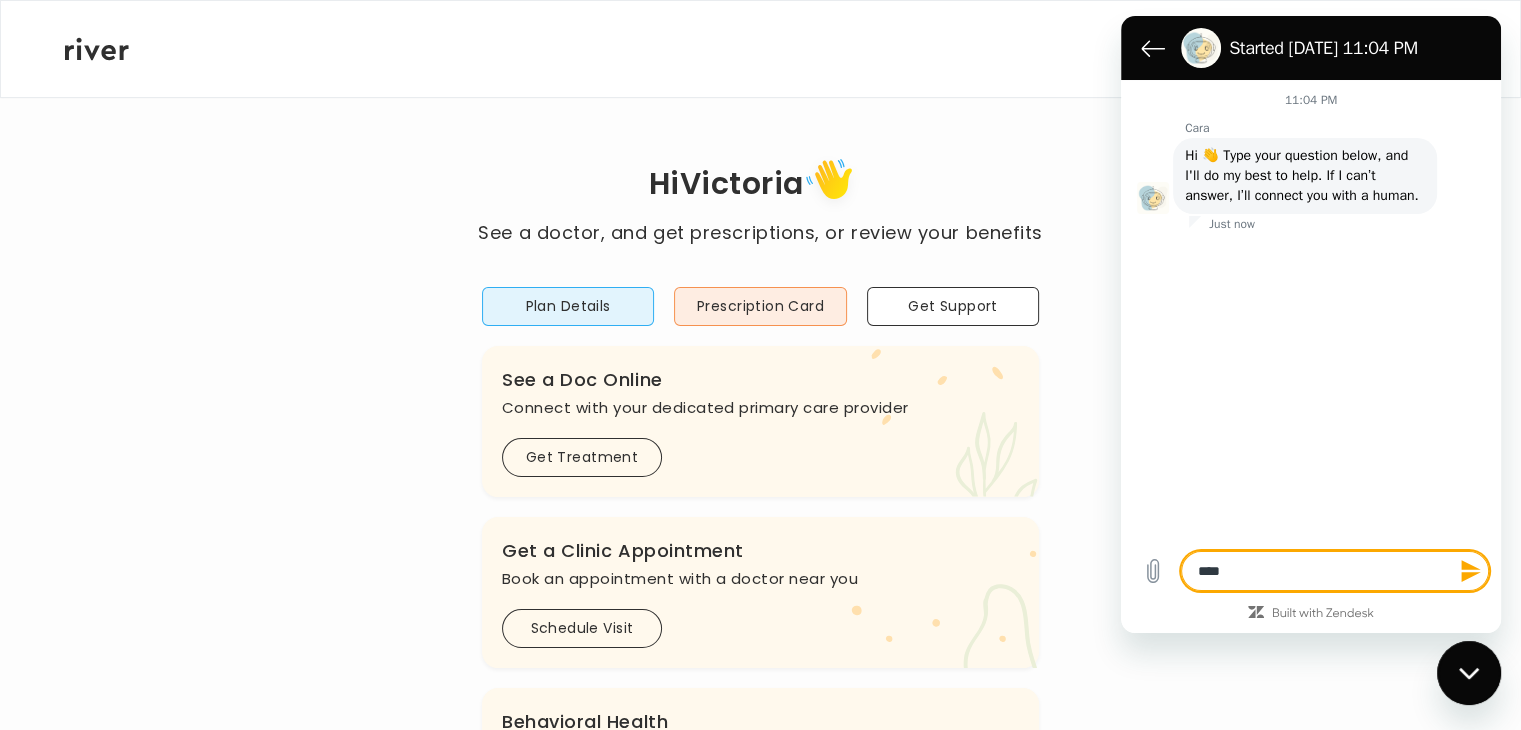 type on "*****" 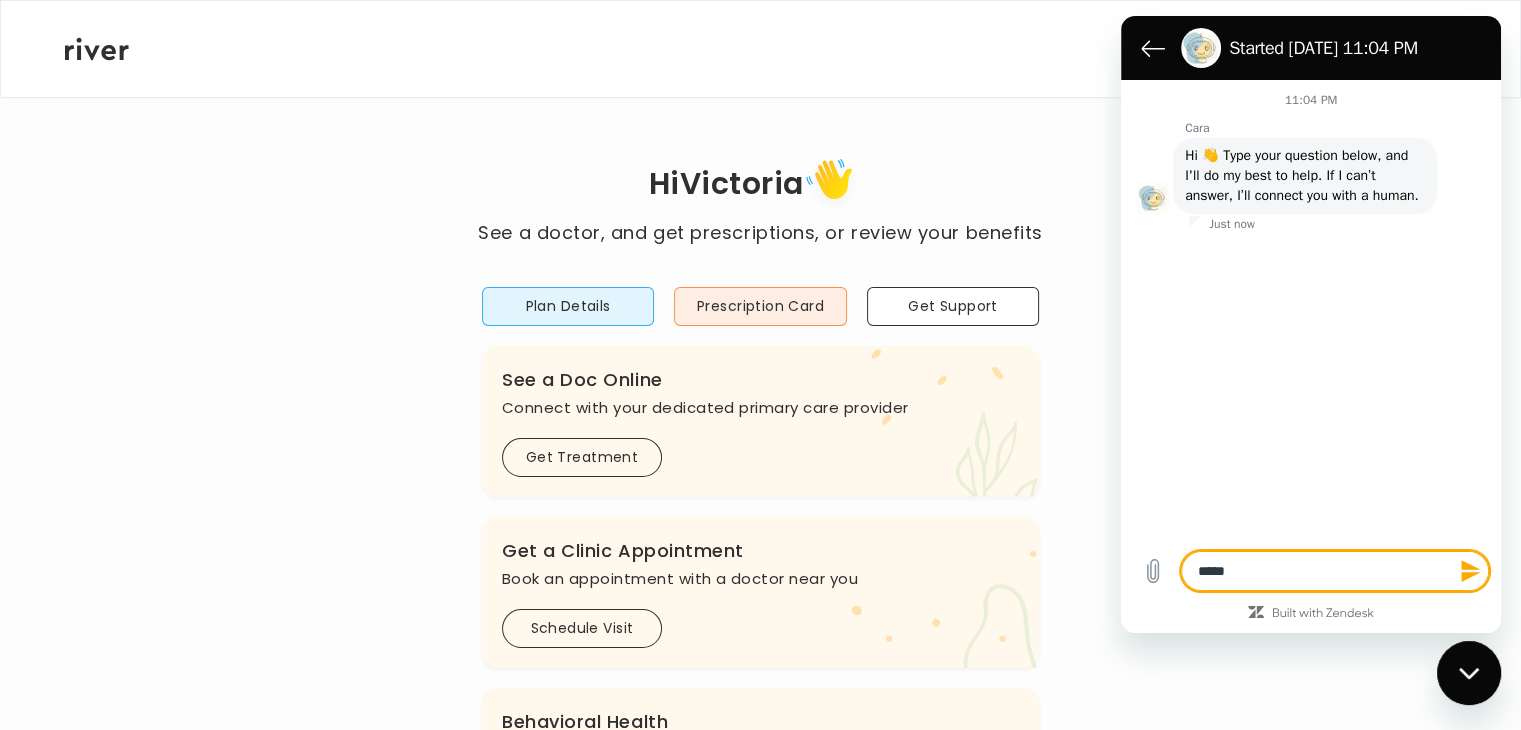 type on "******" 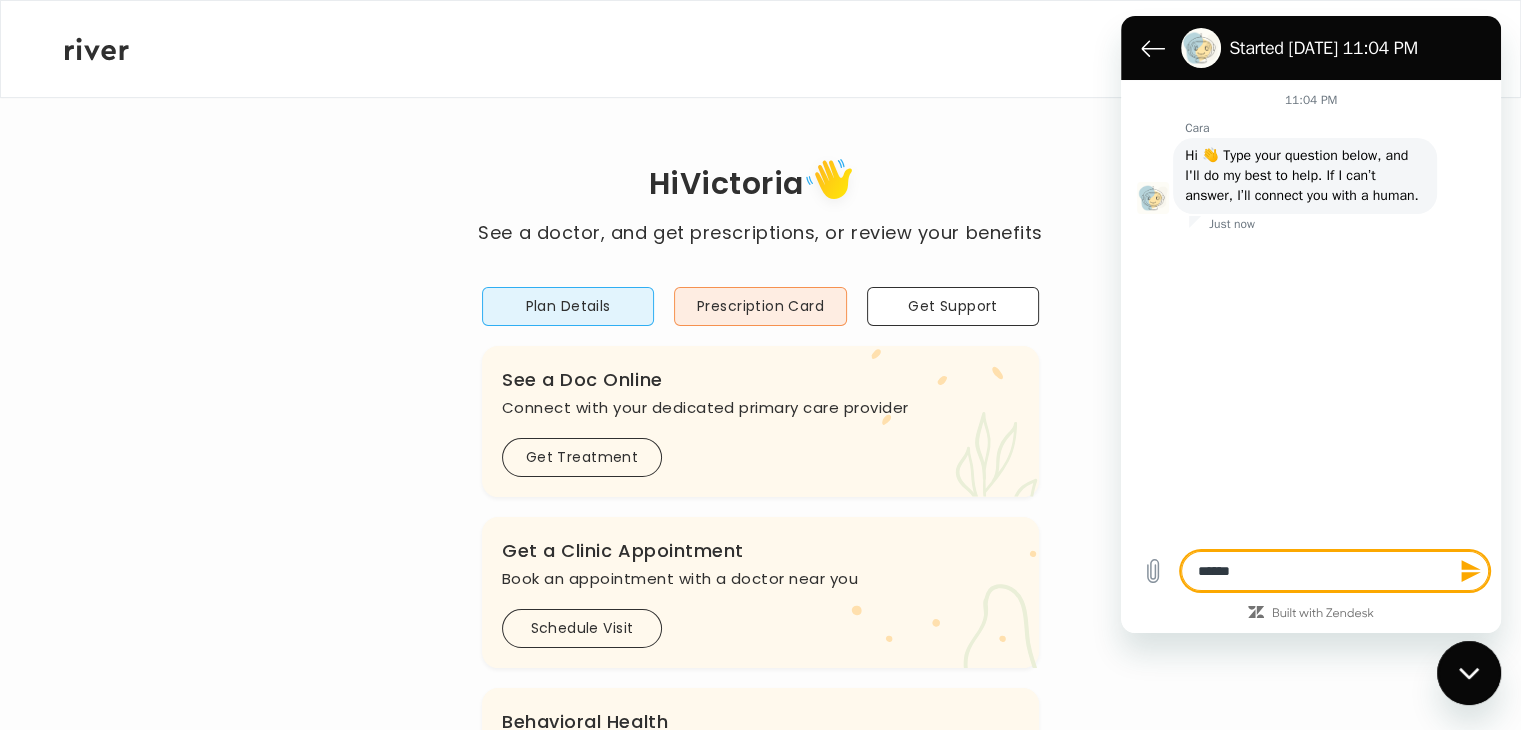 type on "******" 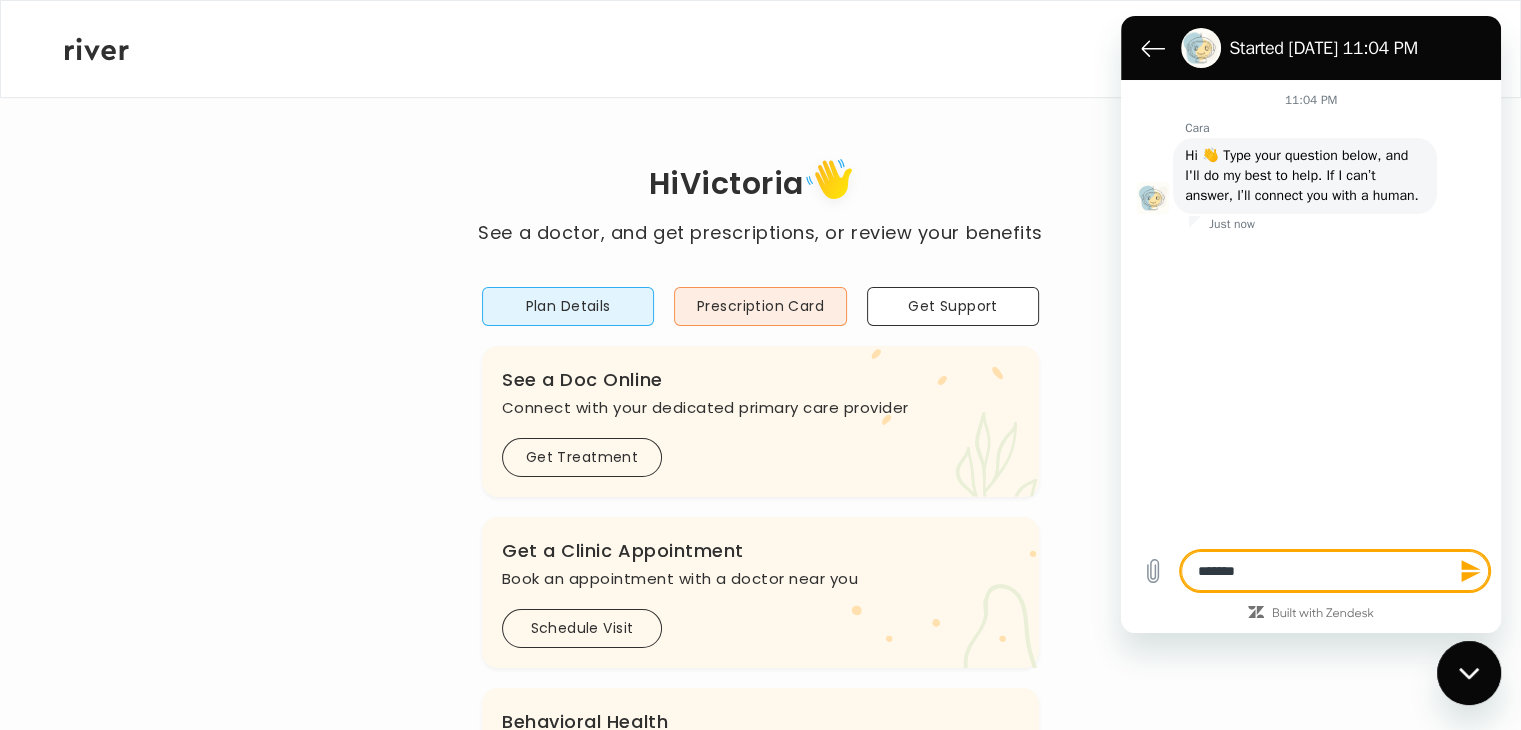 type on "********" 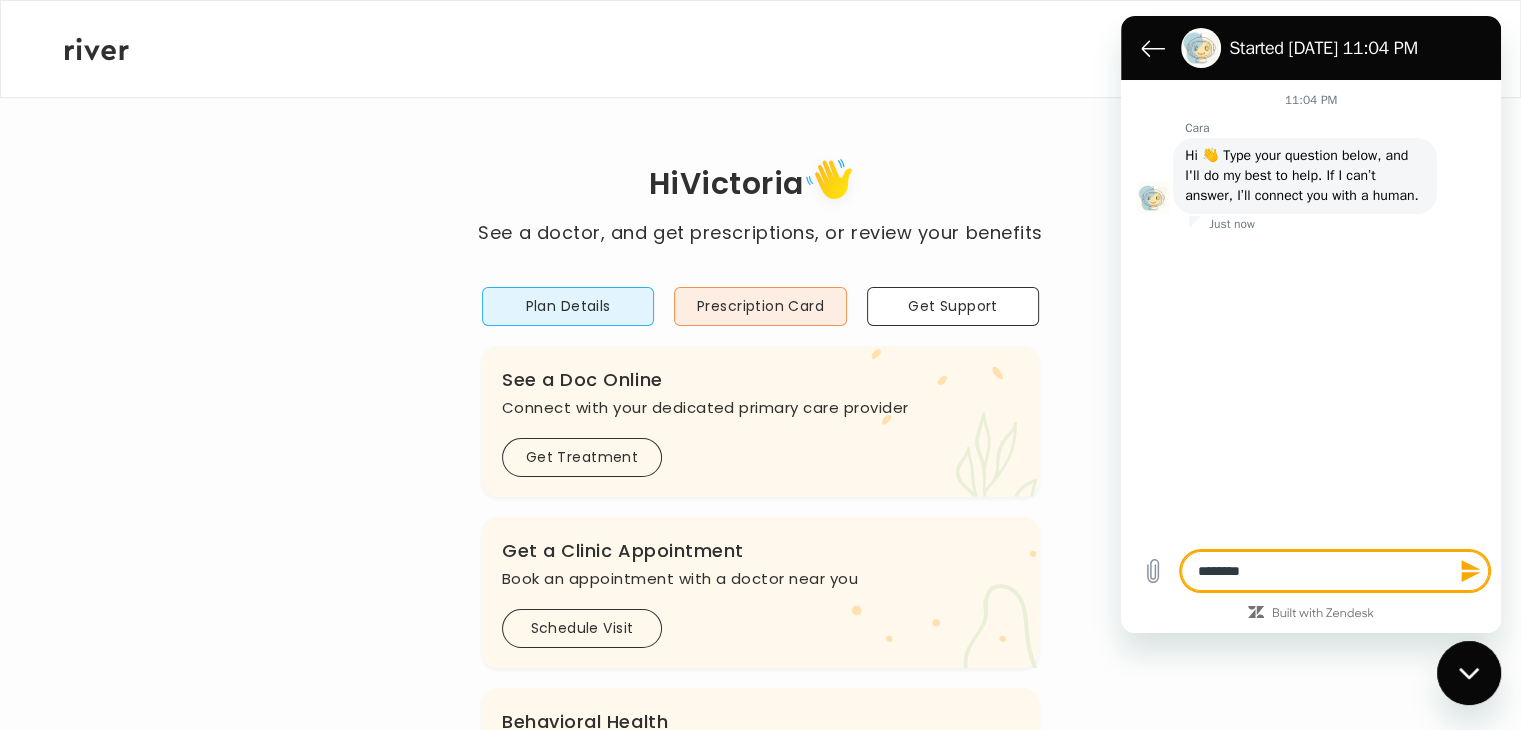 type on "*********" 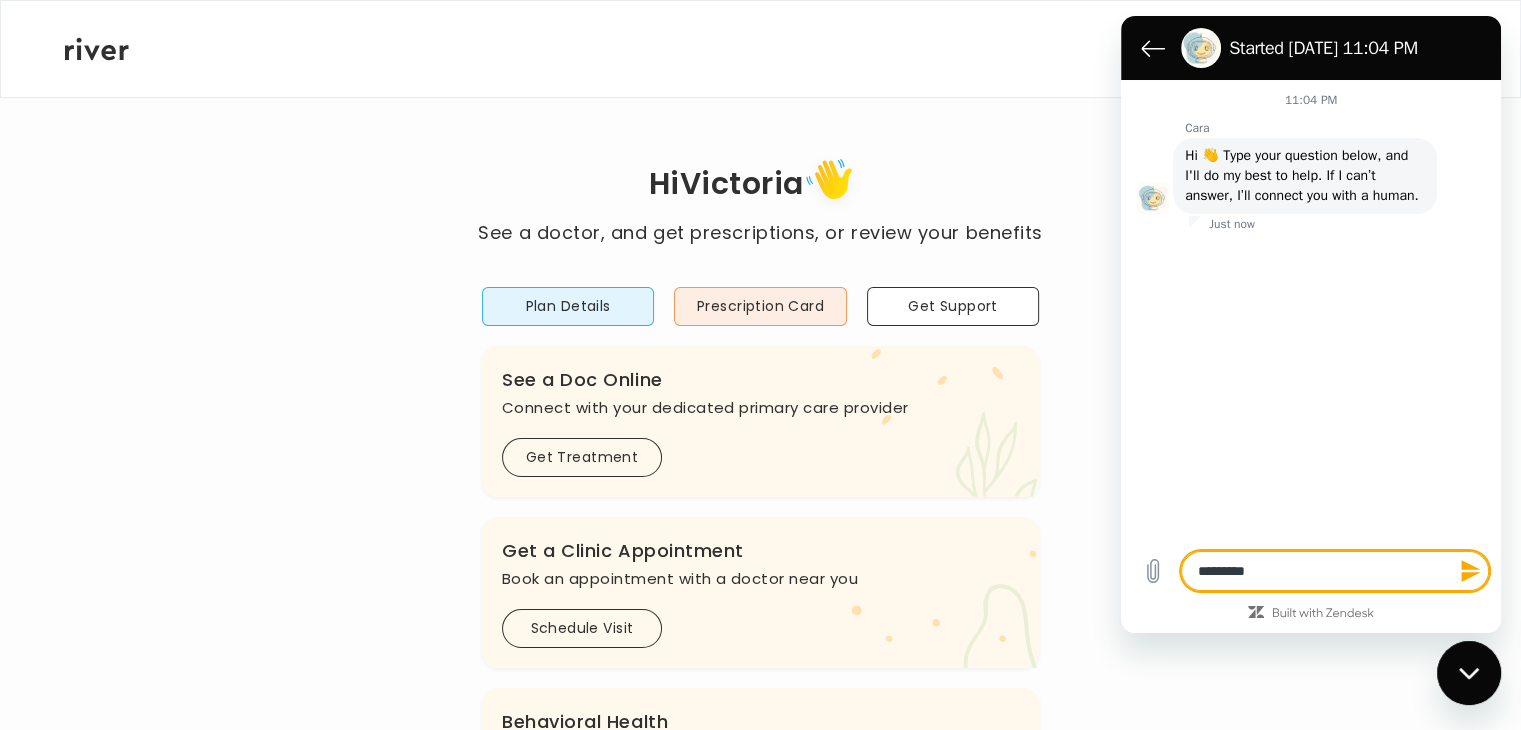 type on "*" 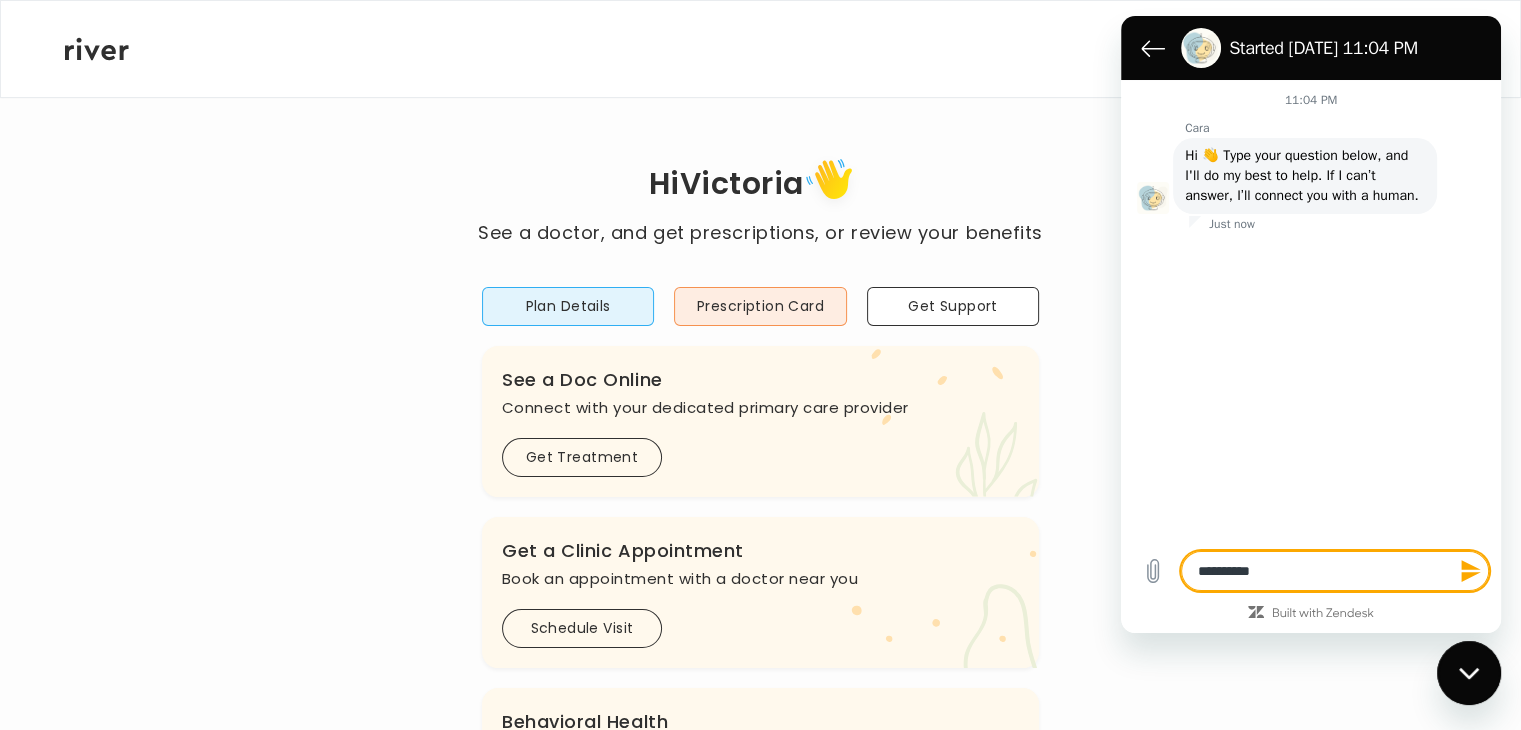 type on "**********" 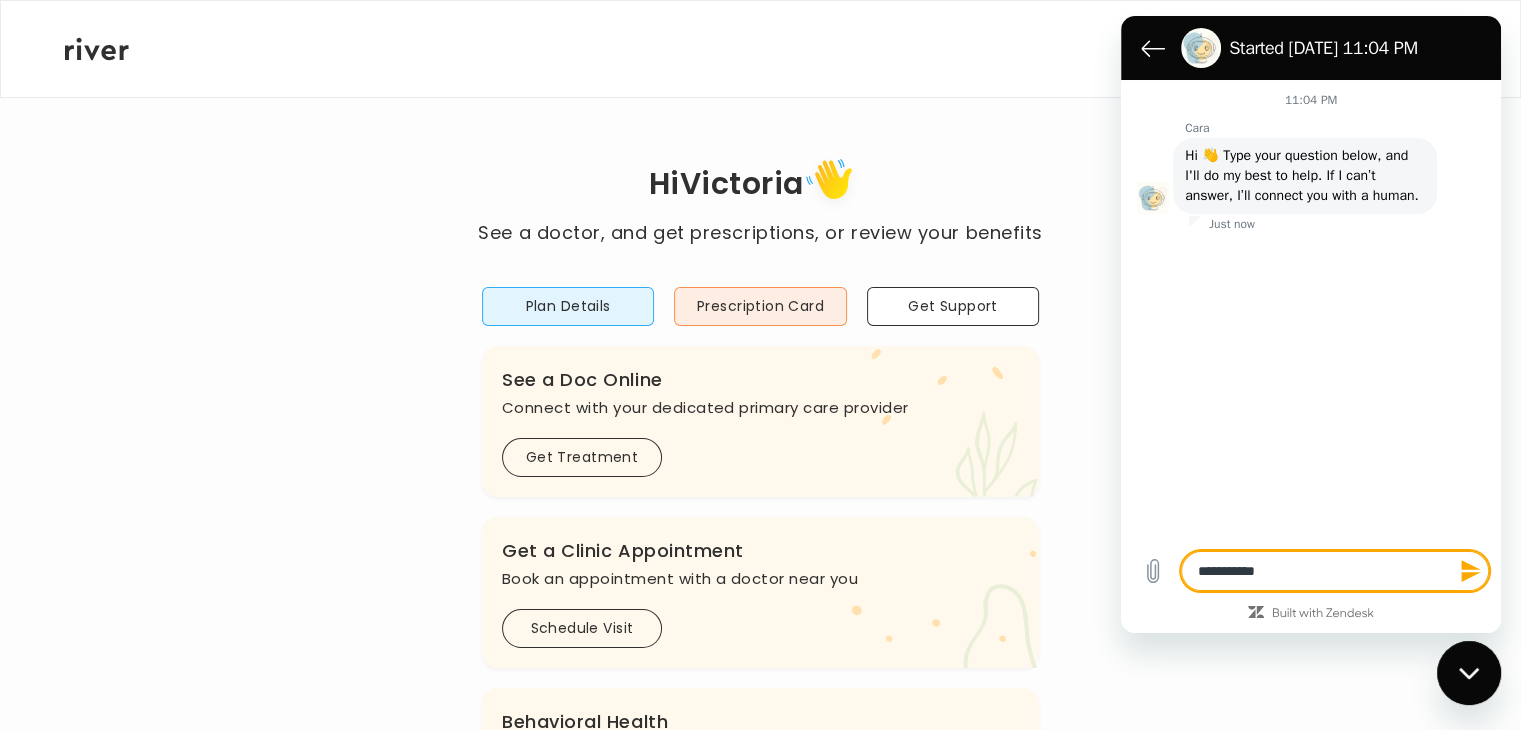 type 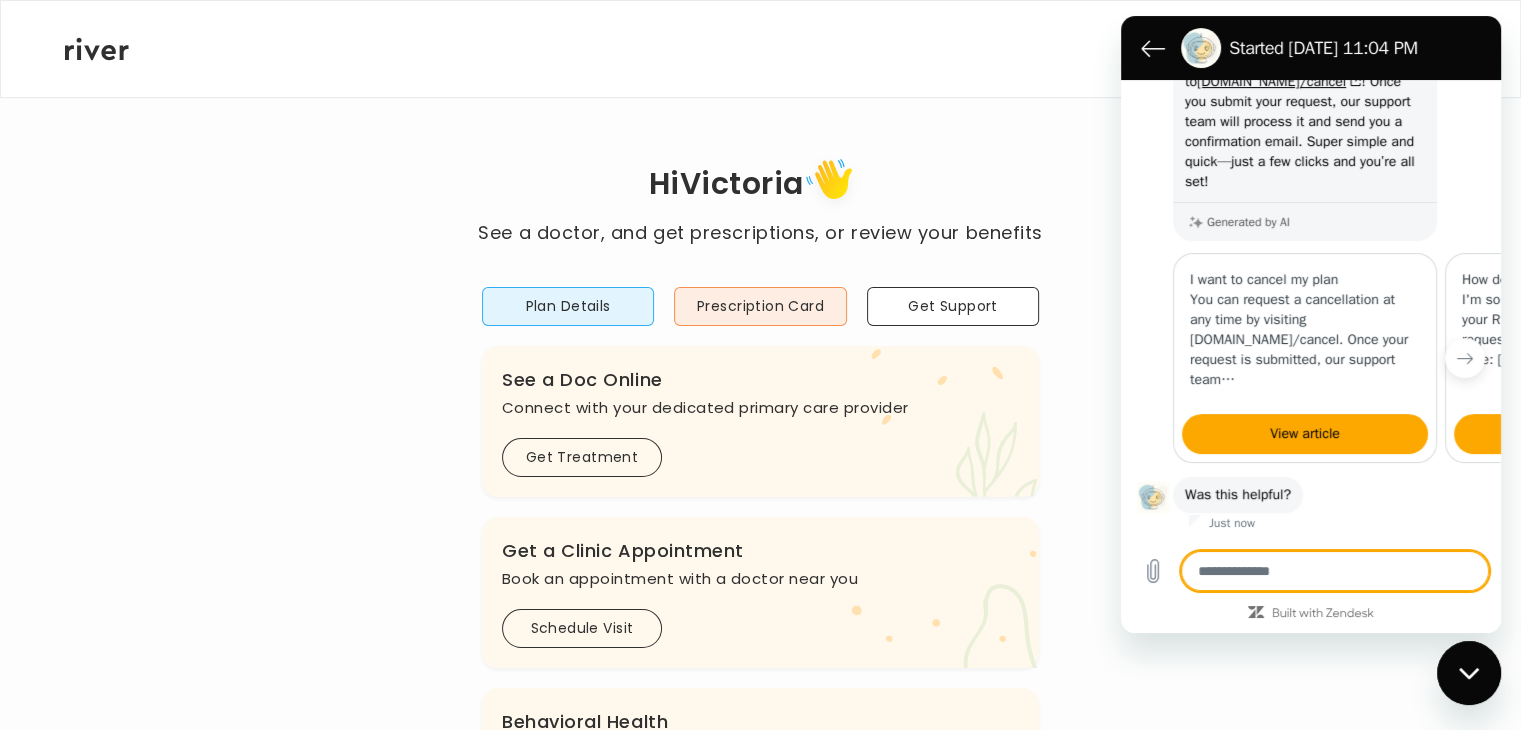 scroll, scrollTop: 269, scrollLeft: 0, axis: vertical 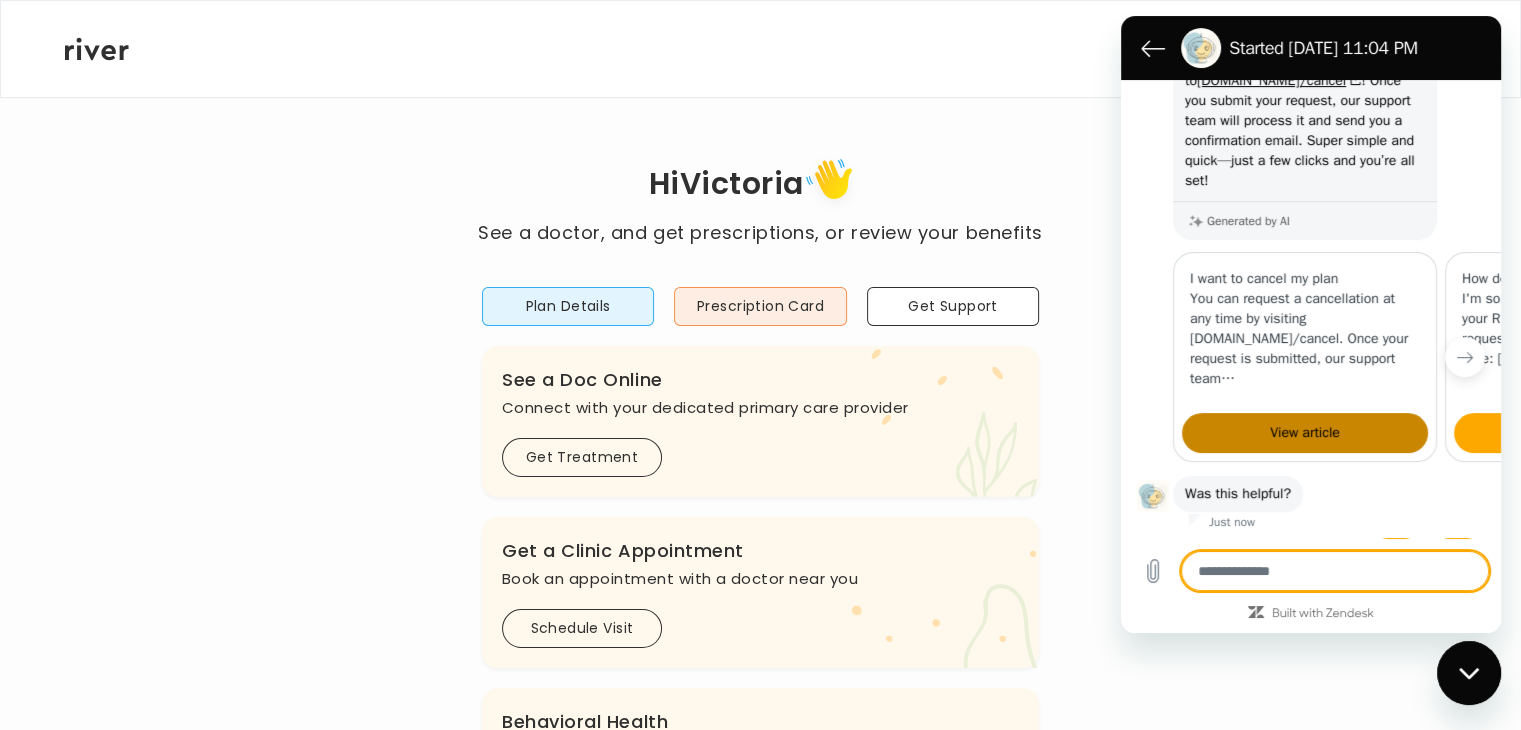 click on "View article" at bounding box center [1305, 433] 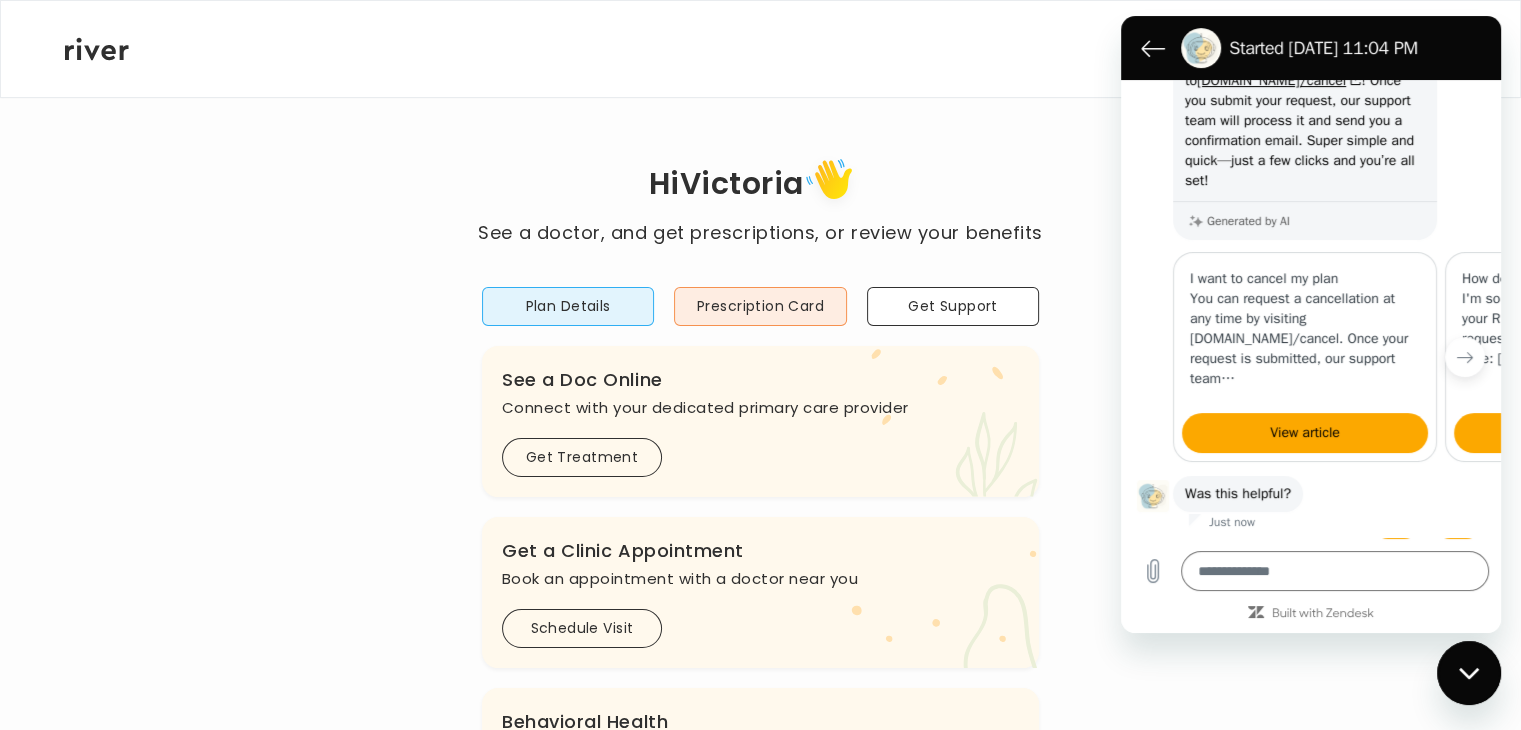type on "*" 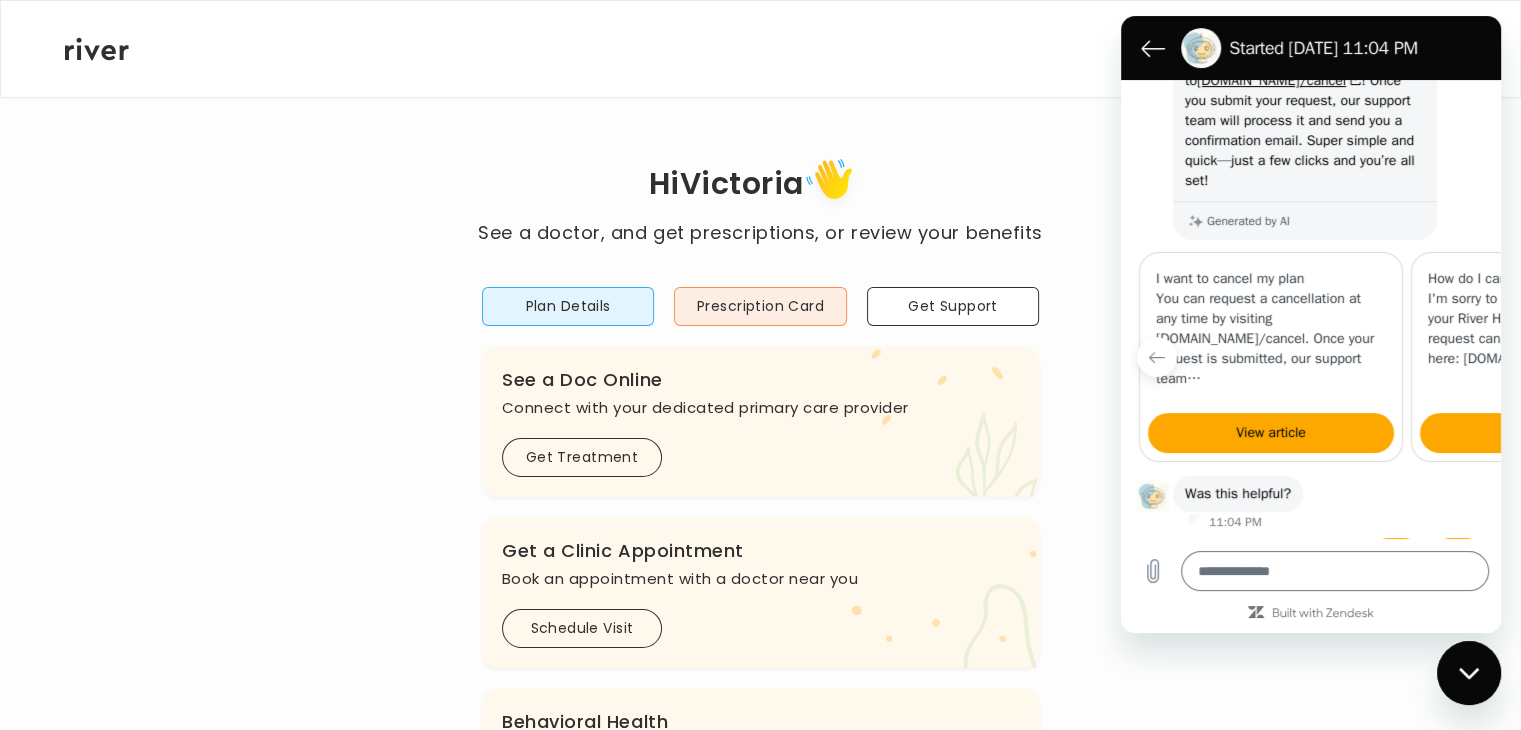 scroll, scrollTop: 0, scrollLeft: 0, axis: both 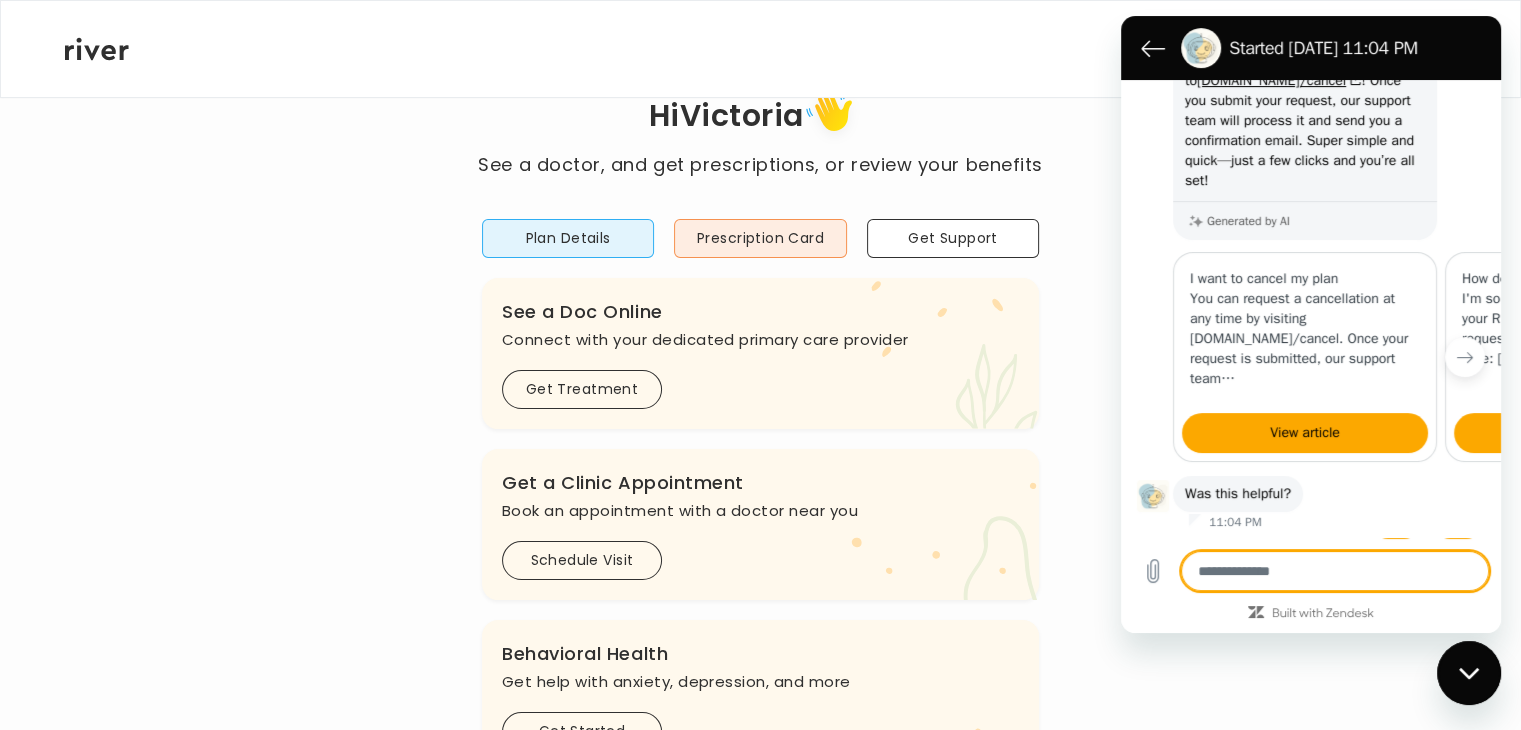 click at bounding box center (1335, 571) 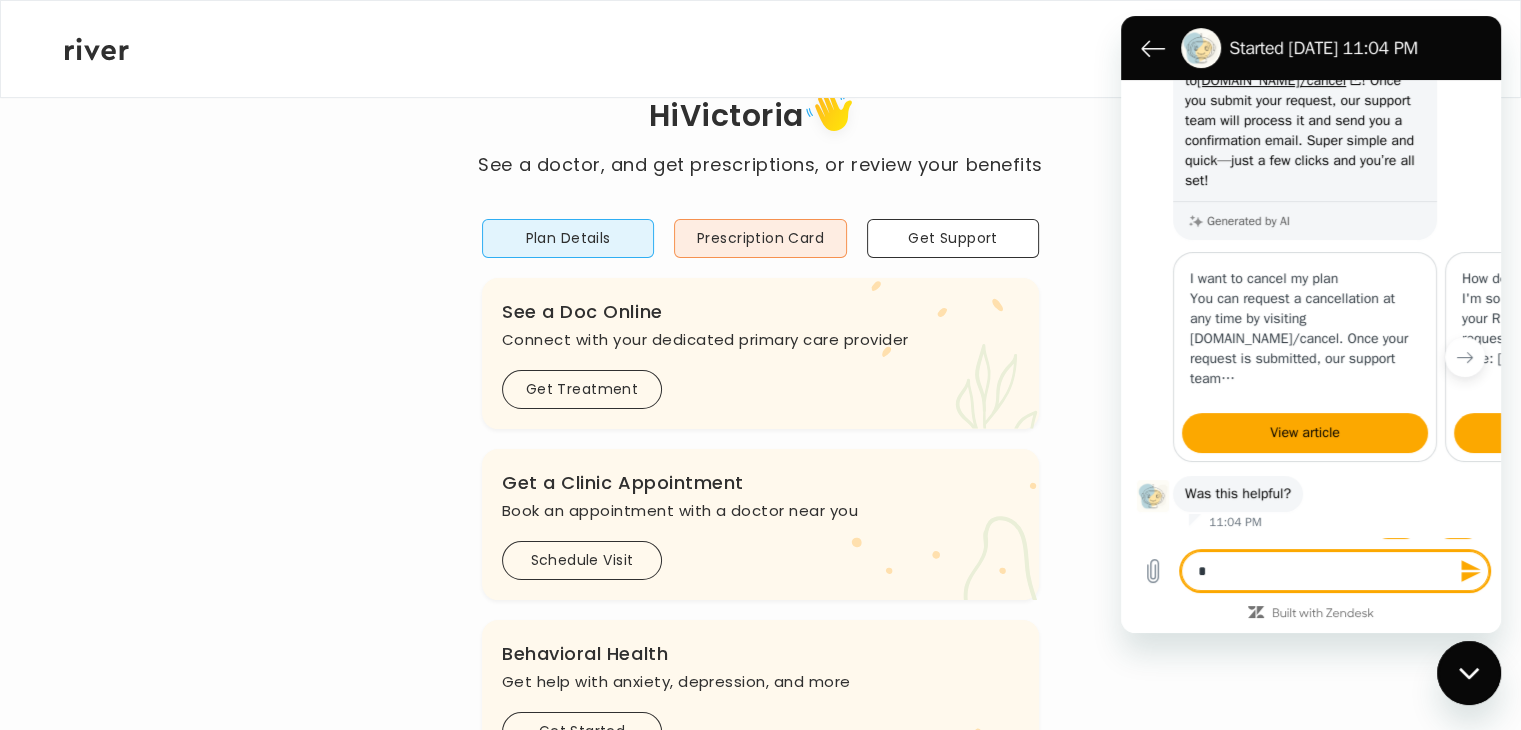 type on "**" 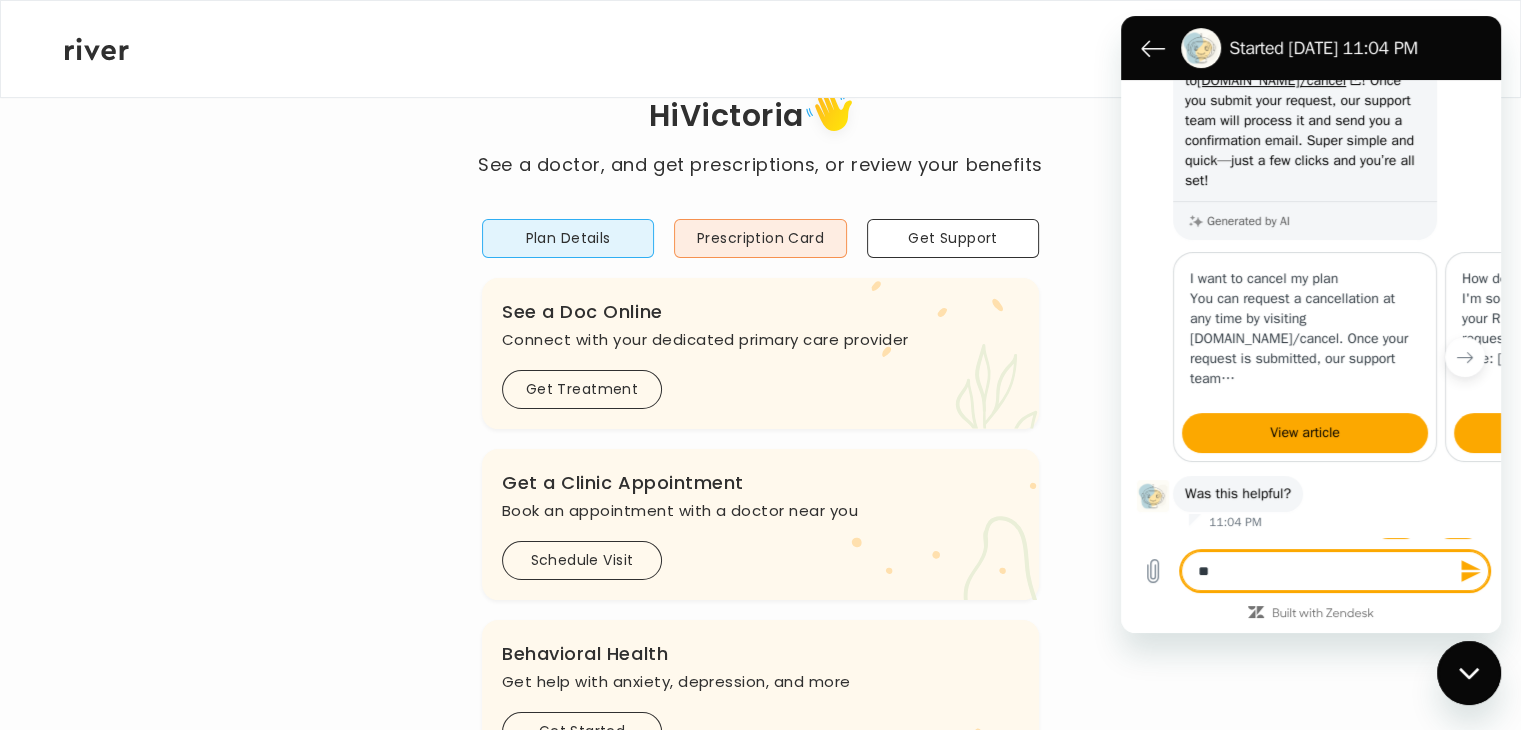 type on "***" 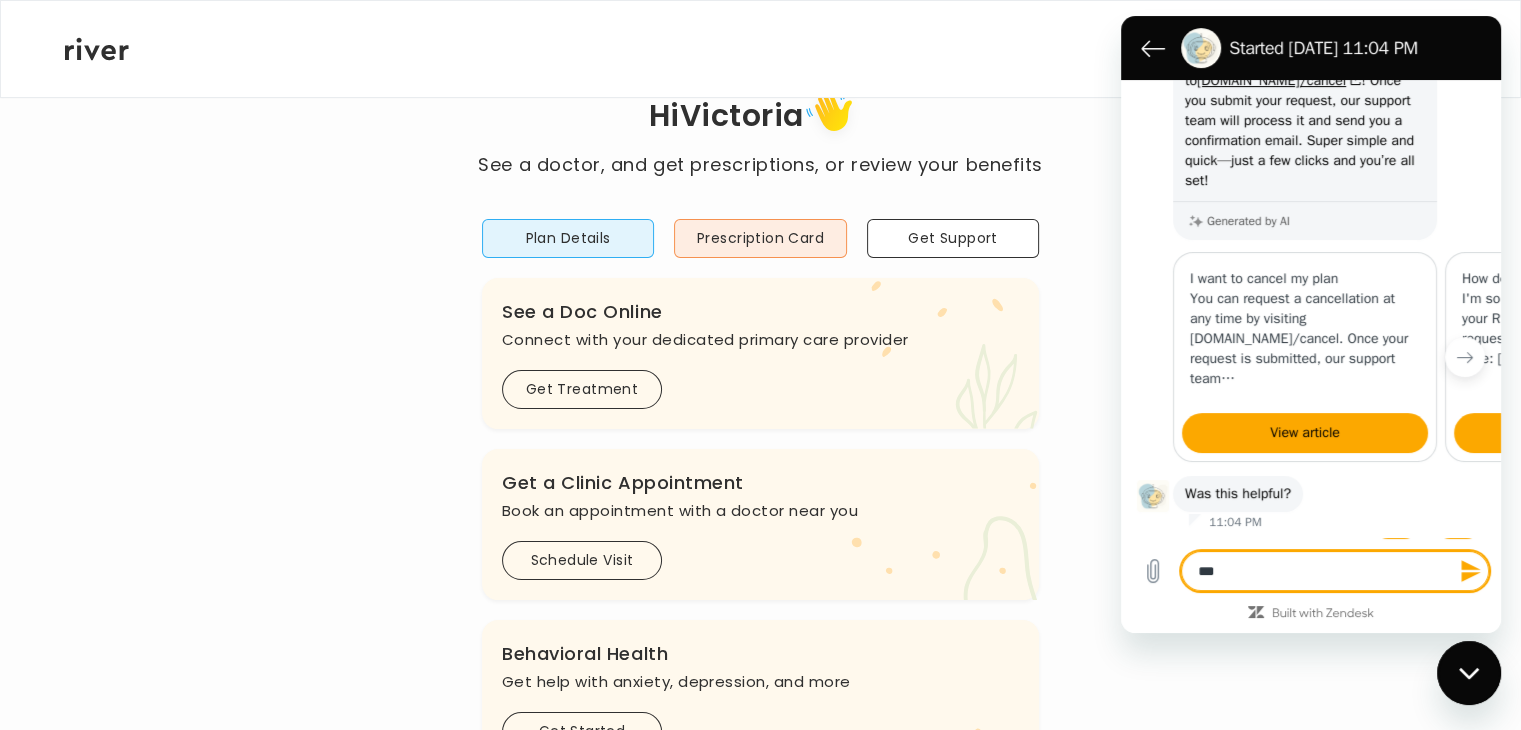 type 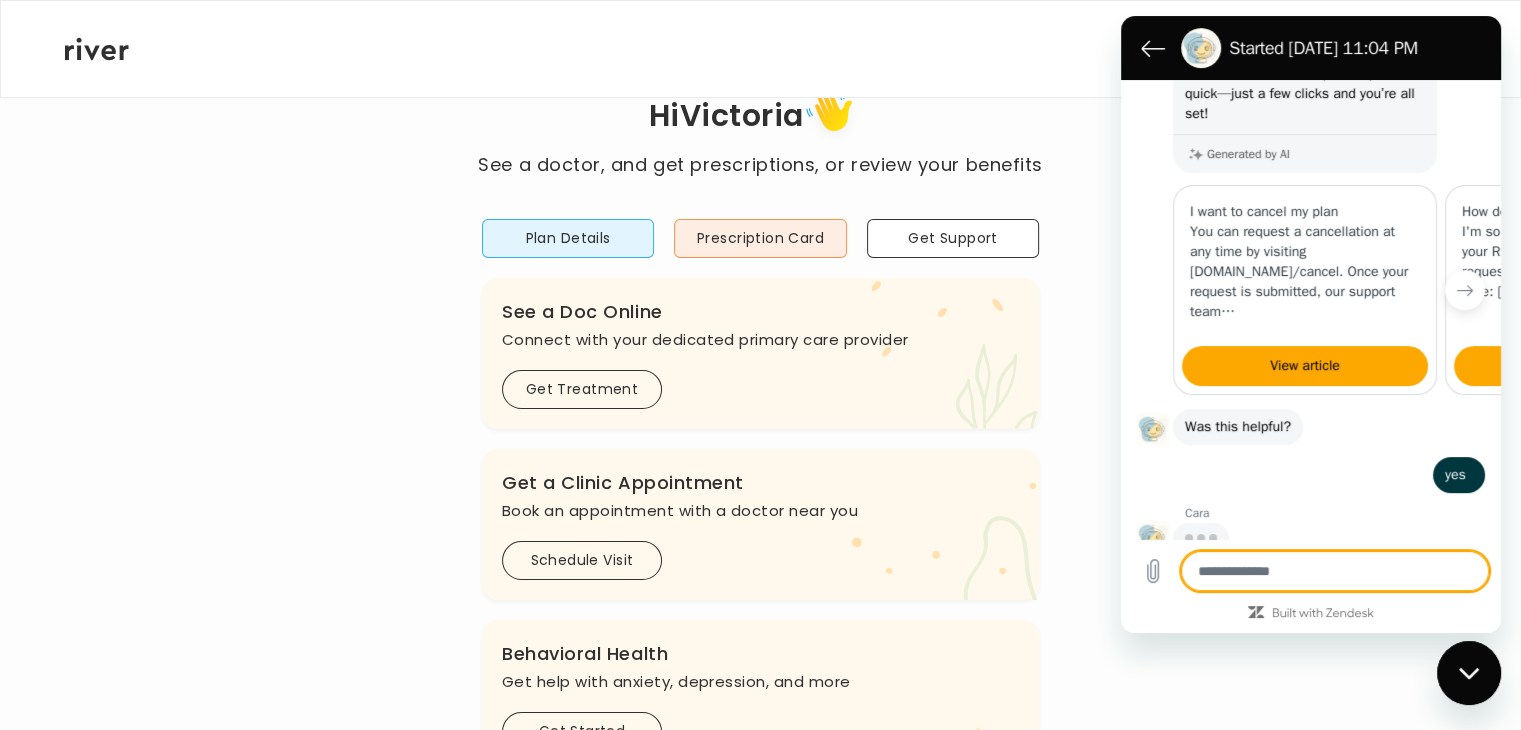scroll, scrollTop: 370, scrollLeft: 0, axis: vertical 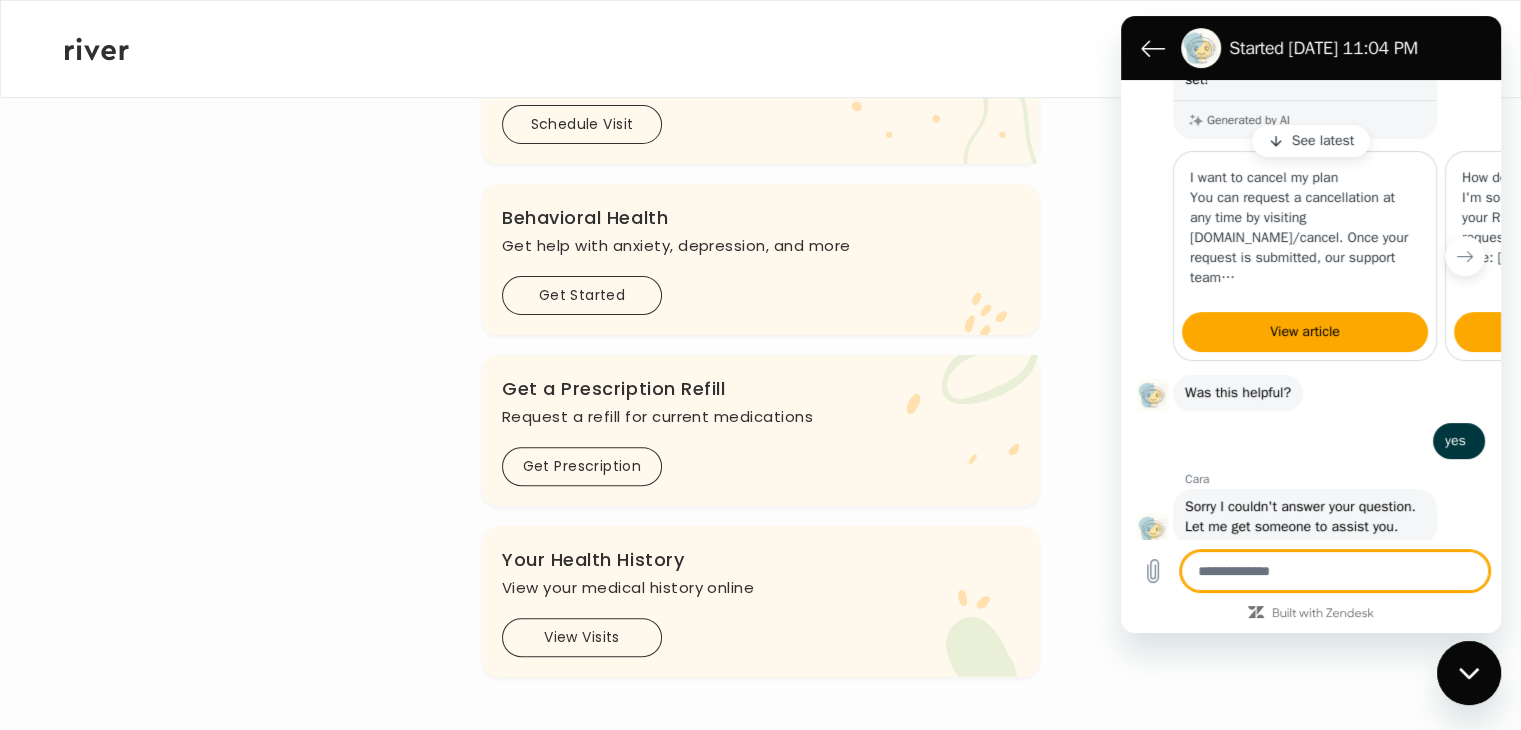 type on "*" 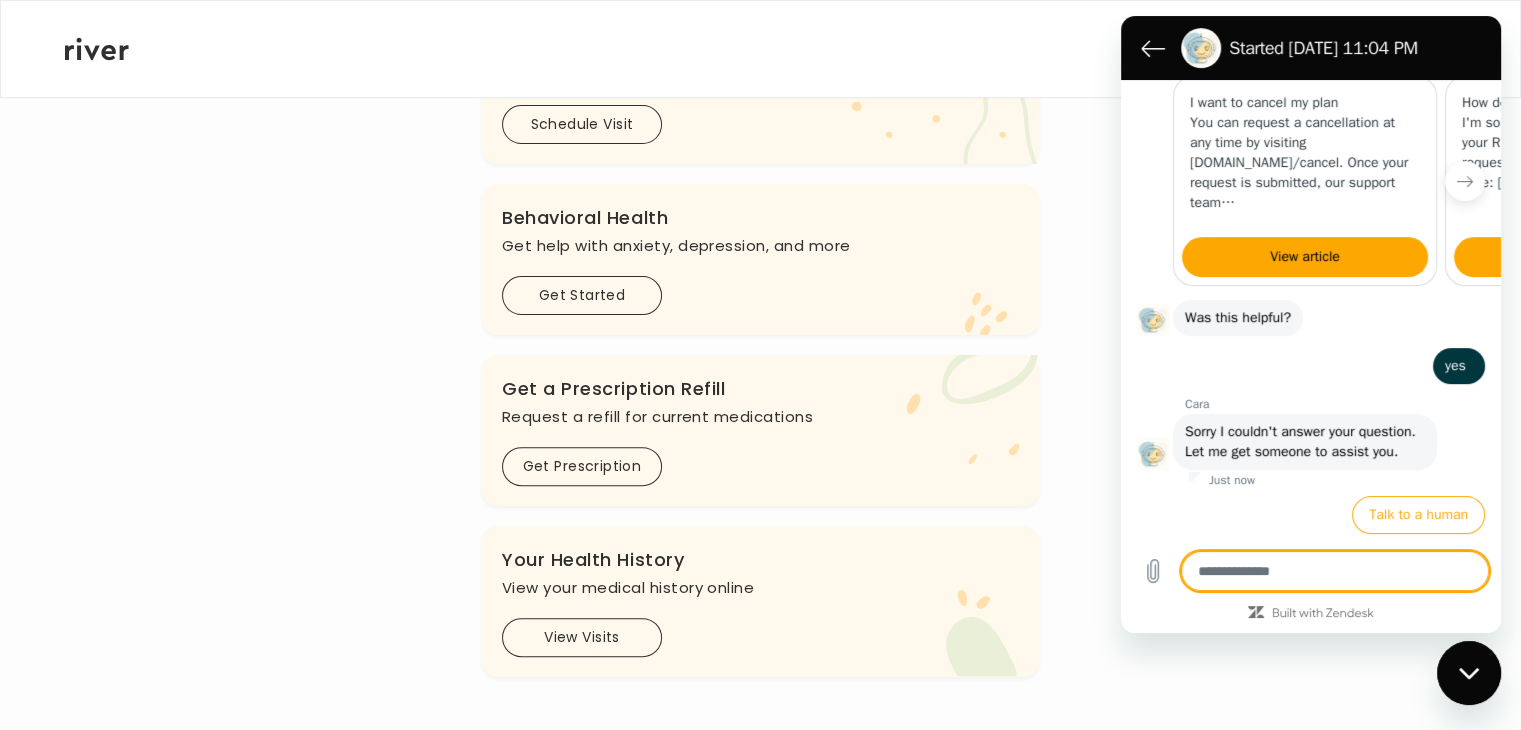 scroll, scrollTop: 484, scrollLeft: 0, axis: vertical 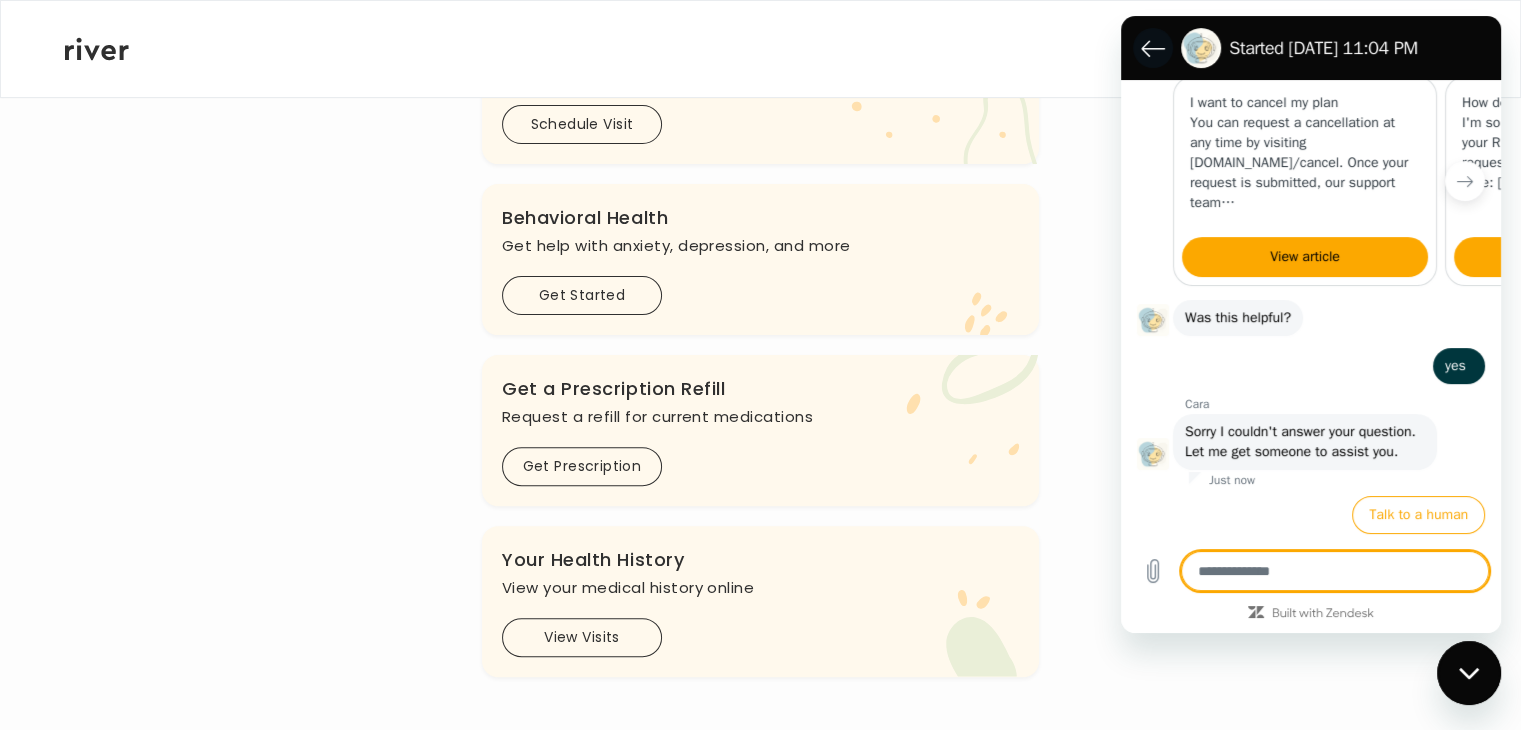 click 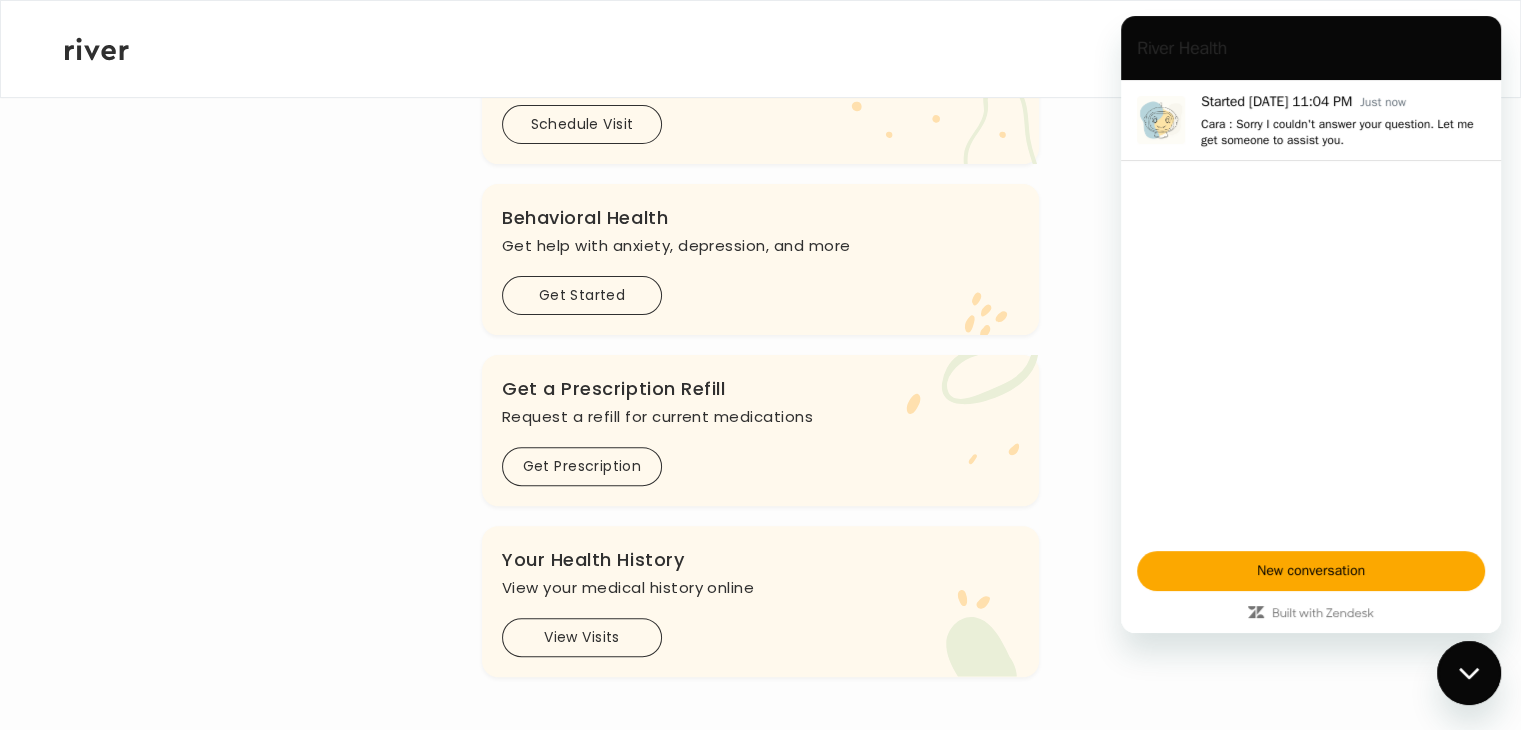 click on "Hi  [PERSON_NAME] See a doctor, and get prescriptions, or review your benefits Plan Details Prescription Card Get Support
.cls-1 {
fill: #ffe0ae;
}
.cls-2 {
fill: #eaefd8;
}
River Health Essential ACTIVE Employer Sponsored: Cracker Barrel and Maple Street Biscuit Company
.cls-see {
fill: #eaefd8;
}
.cls-see-doctor {
fill: #ffe0ae;
}
See a Doc Online Connect with your dedicated primary care provider Get Treatment
.cls-clinic {
fill: #eaefd8;
}
.cls-clinic-appt {
fill: #ffe0ae;
}
Get a Clinic Appointment Book an appointment with a doctor near you Schedule Visit
.cls-1 {
fill: #ffe0ae;
}
Behavioral Health Get help with anxiety, [MEDICAL_DATA], and more Get Started .cls-1{fill:#ffe0ae} Get a Prescription Refill Request a refill for current medications Get Prescription Your Health History View your medical history online" at bounding box center (760, 162) 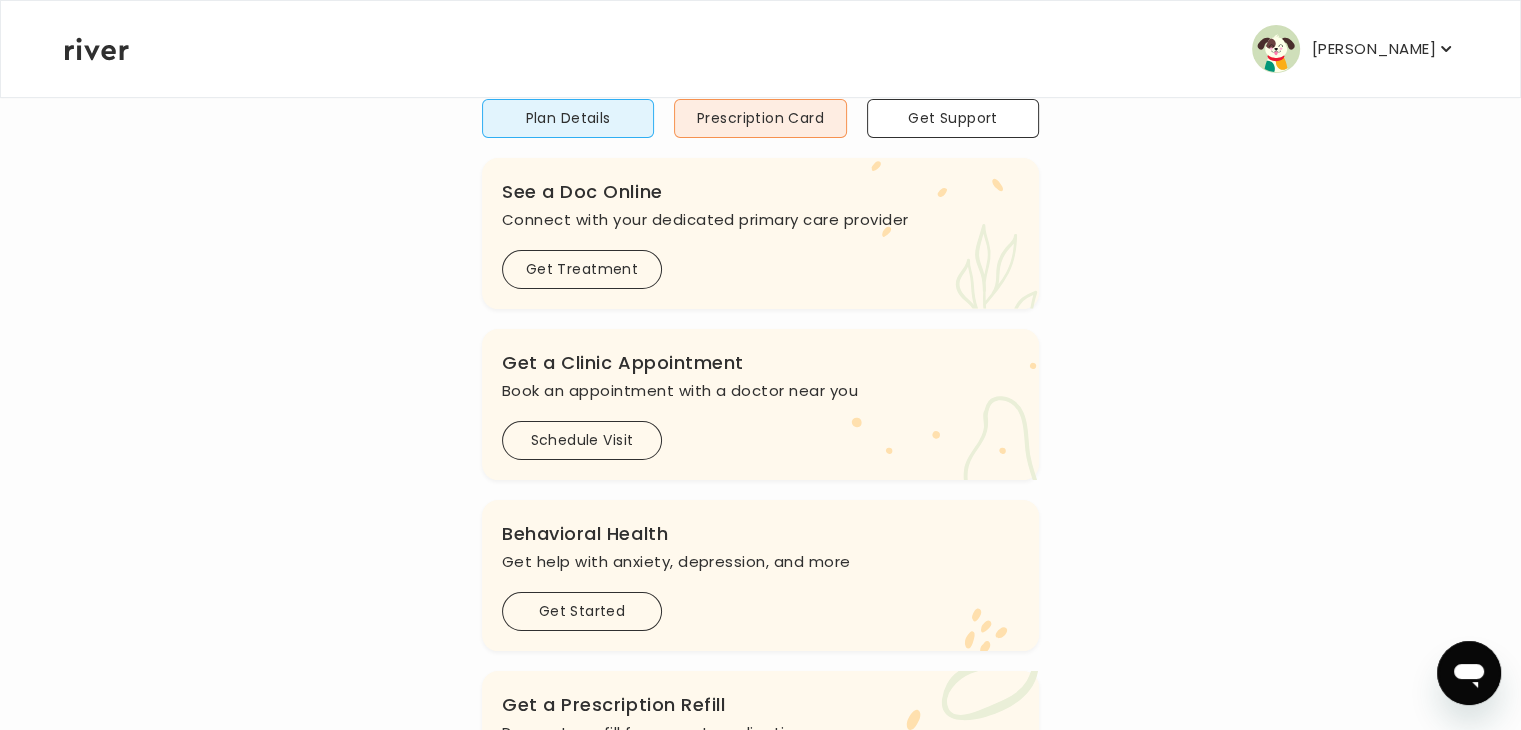 scroll, scrollTop: 168, scrollLeft: 0, axis: vertical 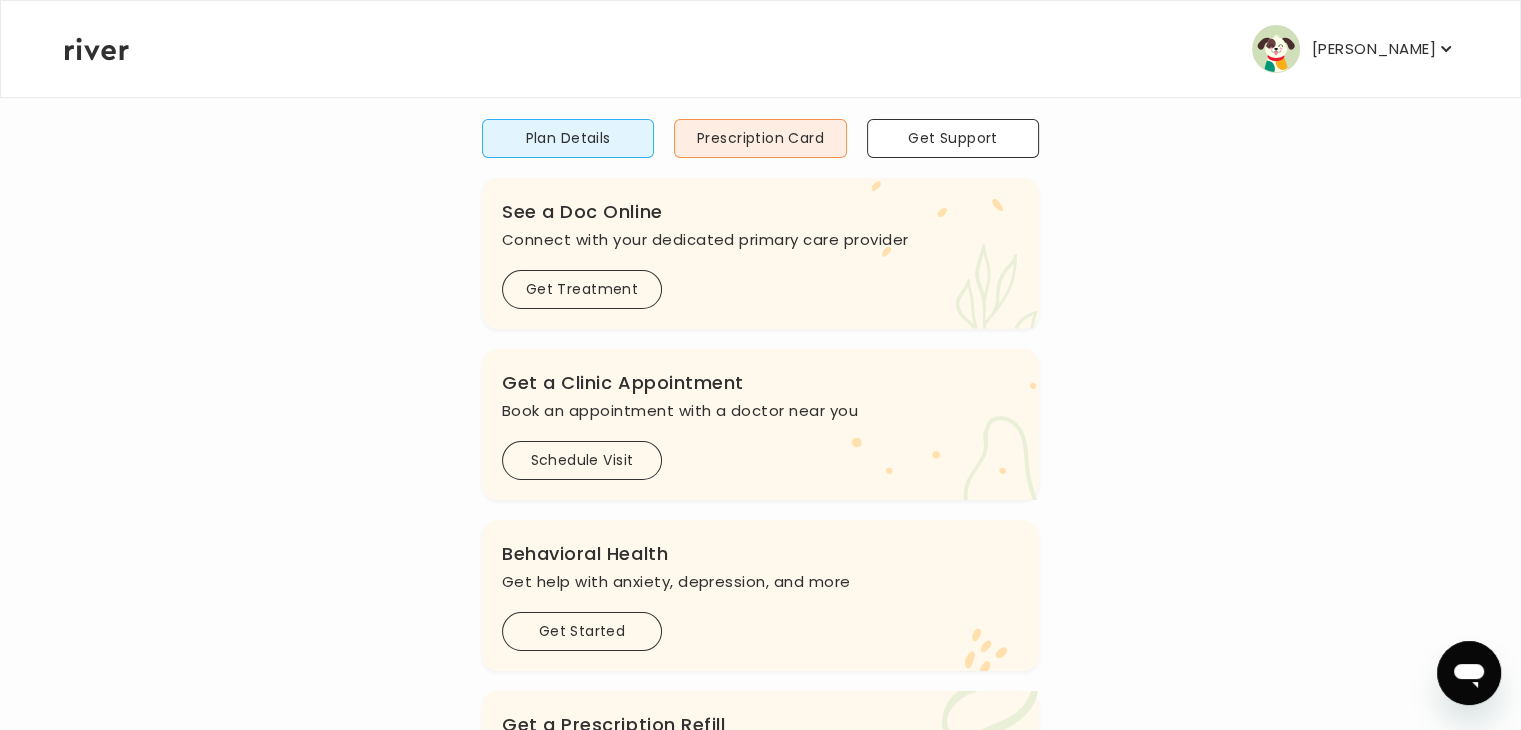 click on "[PERSON_NAME]" at bounding box center (1374, 49) 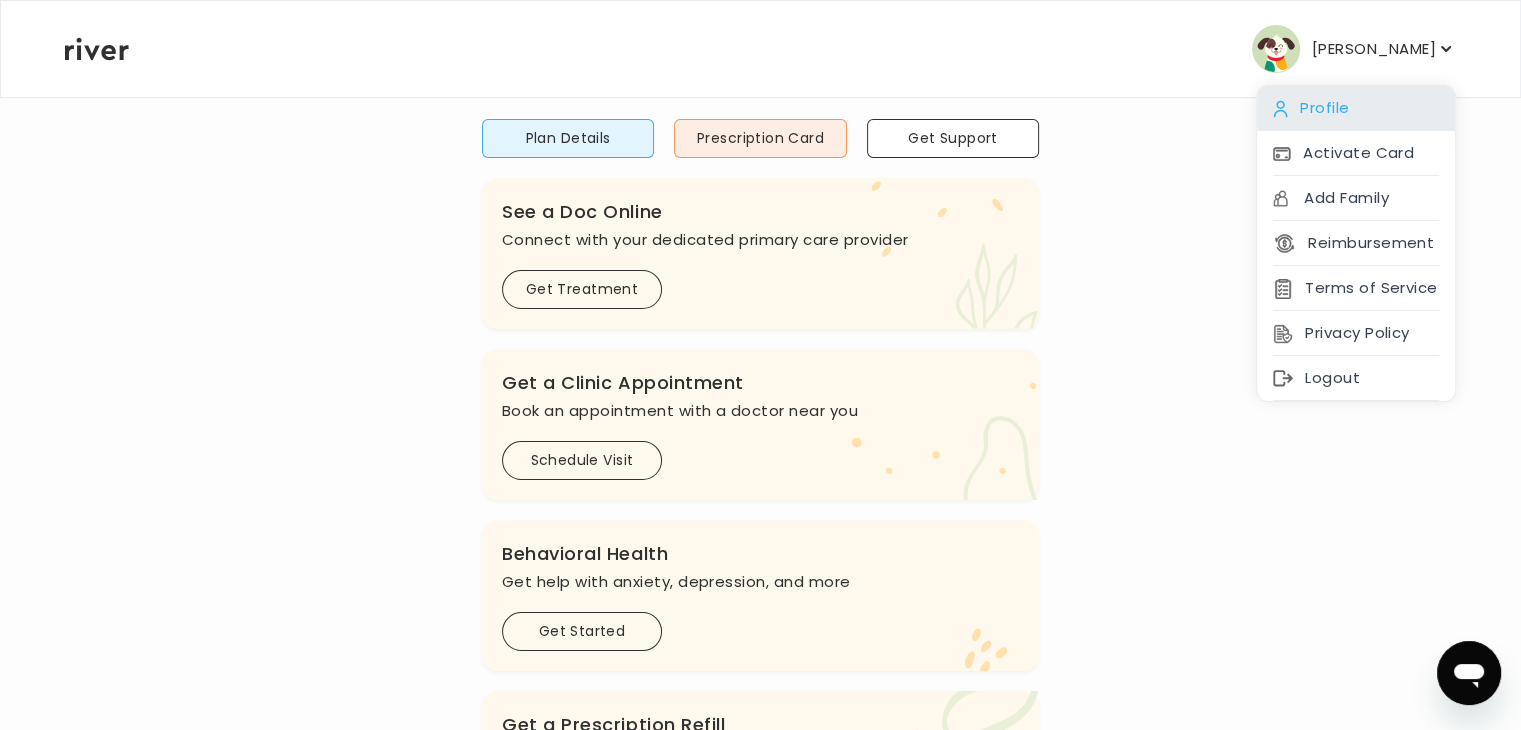 click on "Profile" at bounding box center (1356, 108) 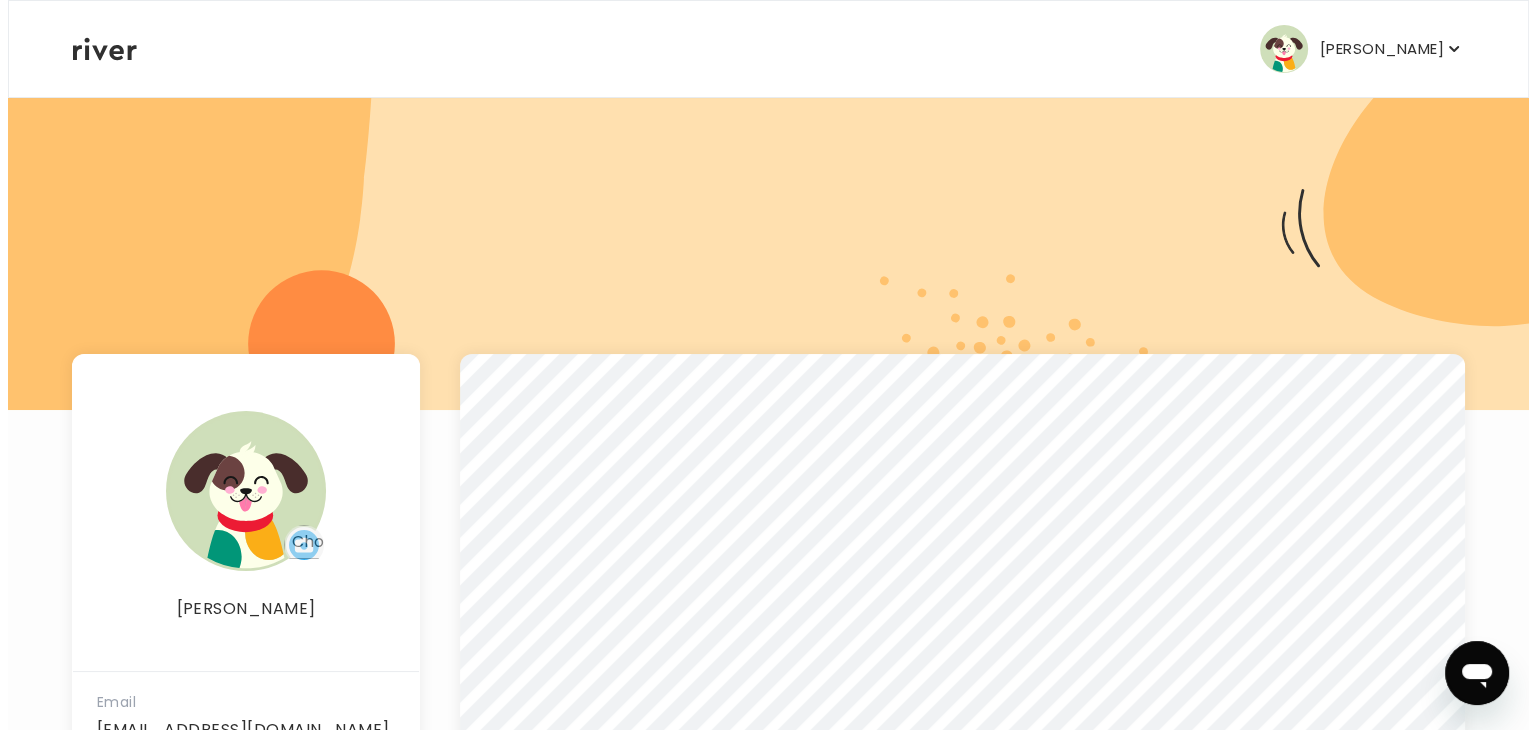 scroll, scrollTop: 0, scrollLeft: 0, axis: both 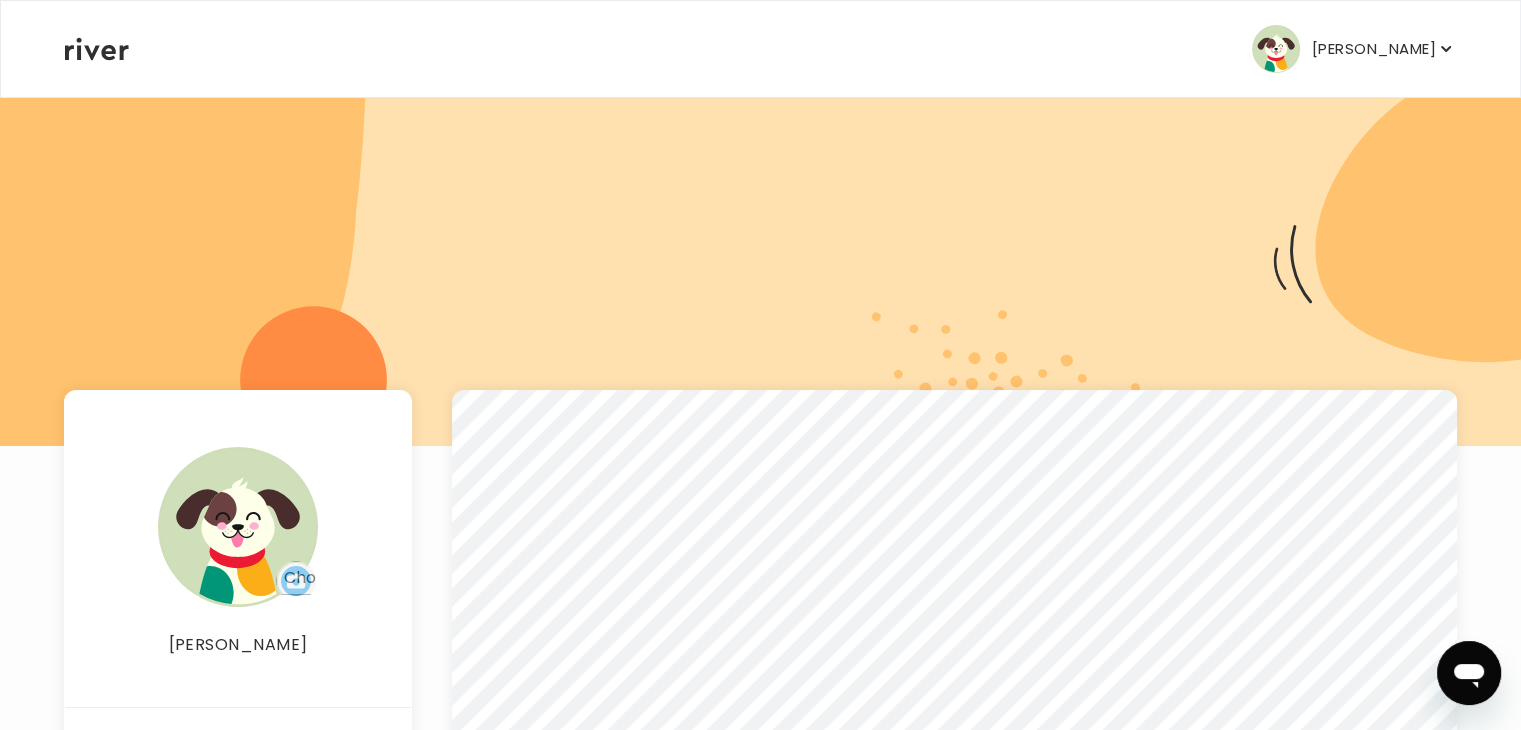 click on "[PERSON_NAME]" at bounding box center (1374, 49) 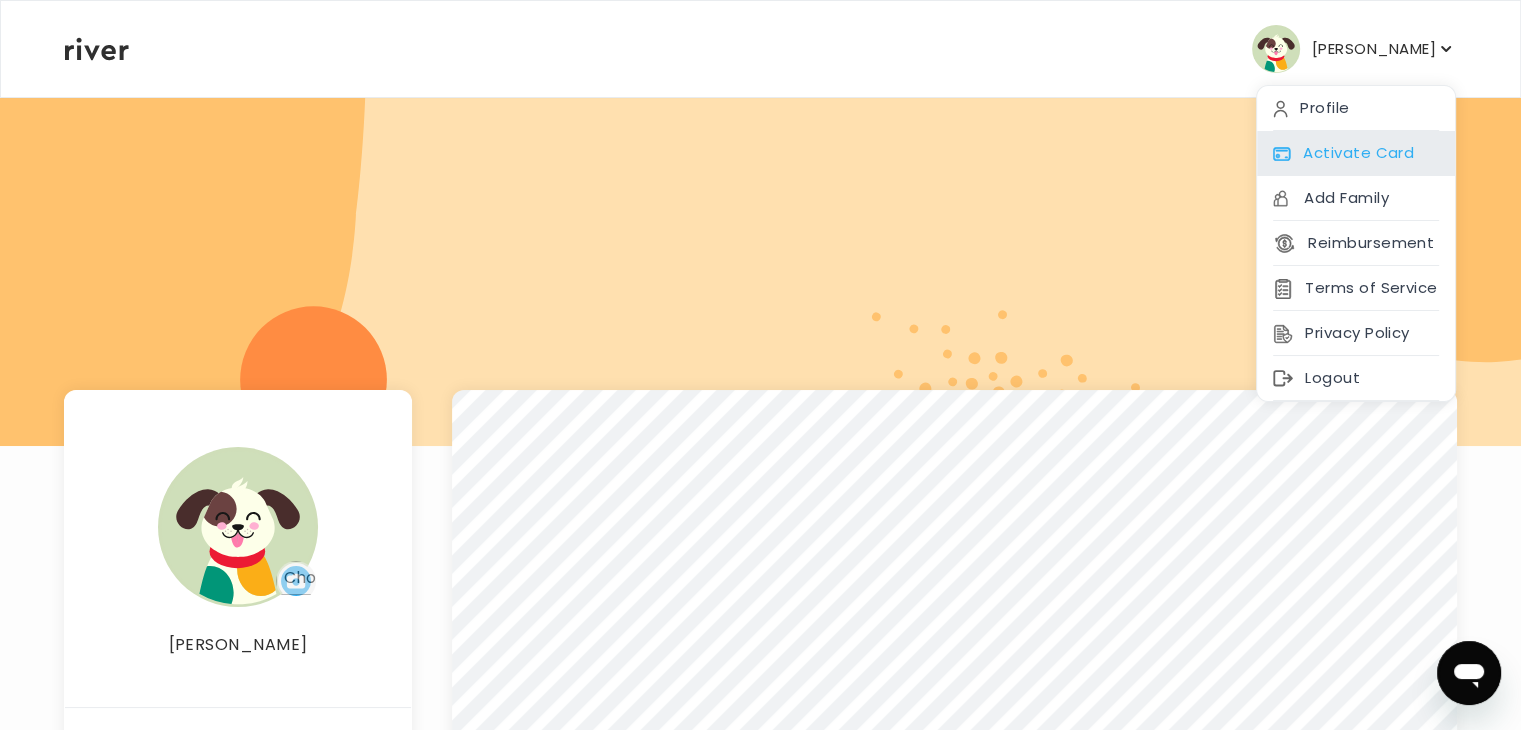 click on "Activate Card" at bounding box center (1356, 153) 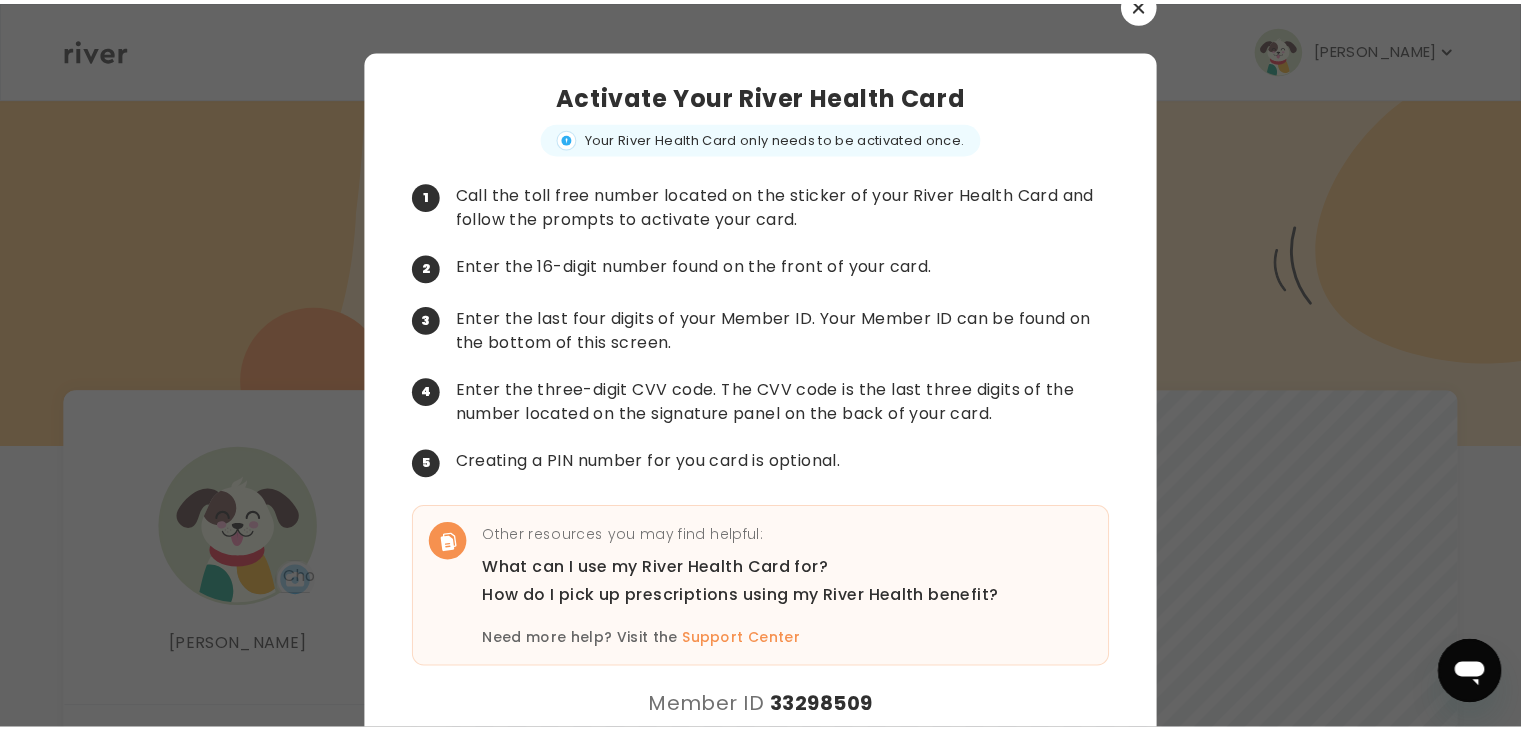 scroll, scrollTop: 0, scrollLeft: 0, axis: both 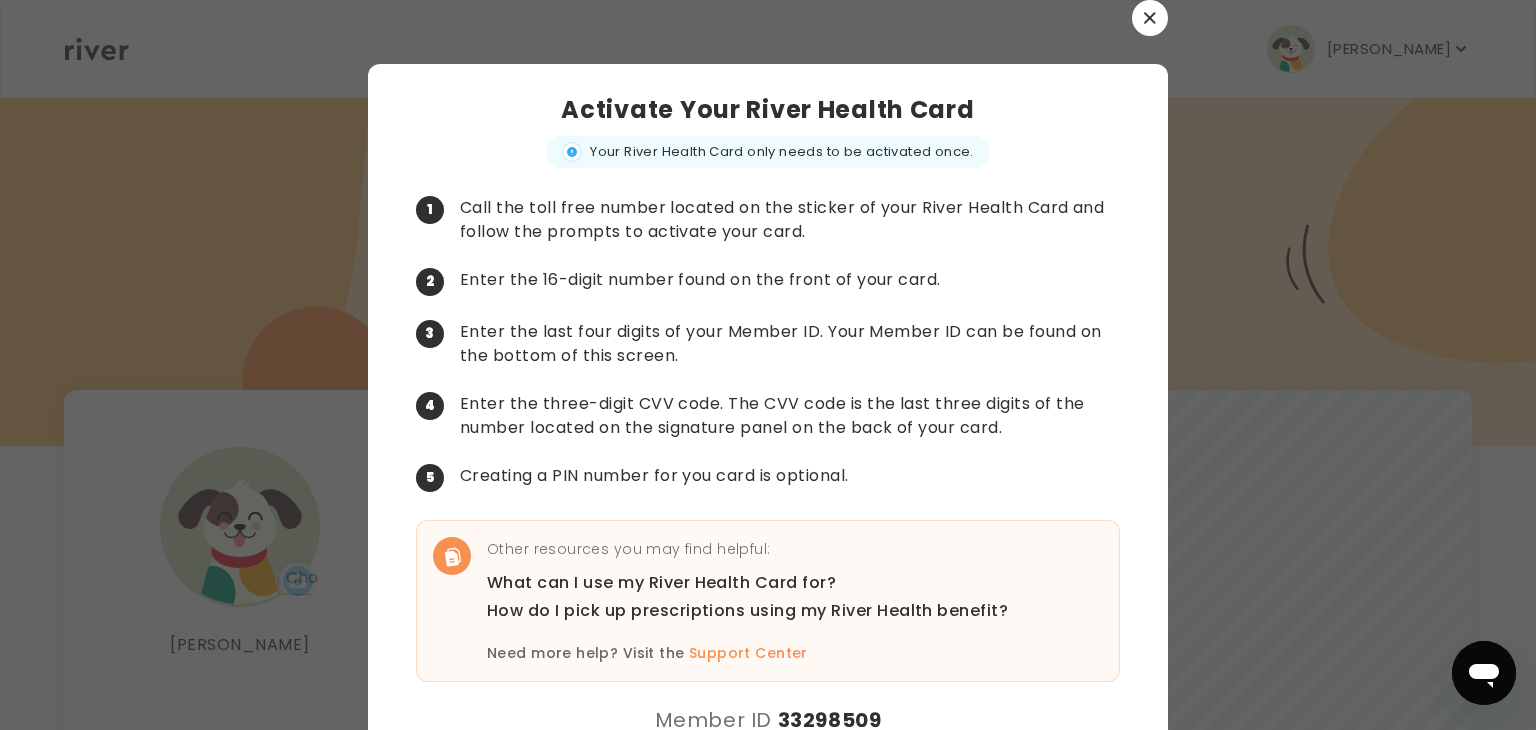 click 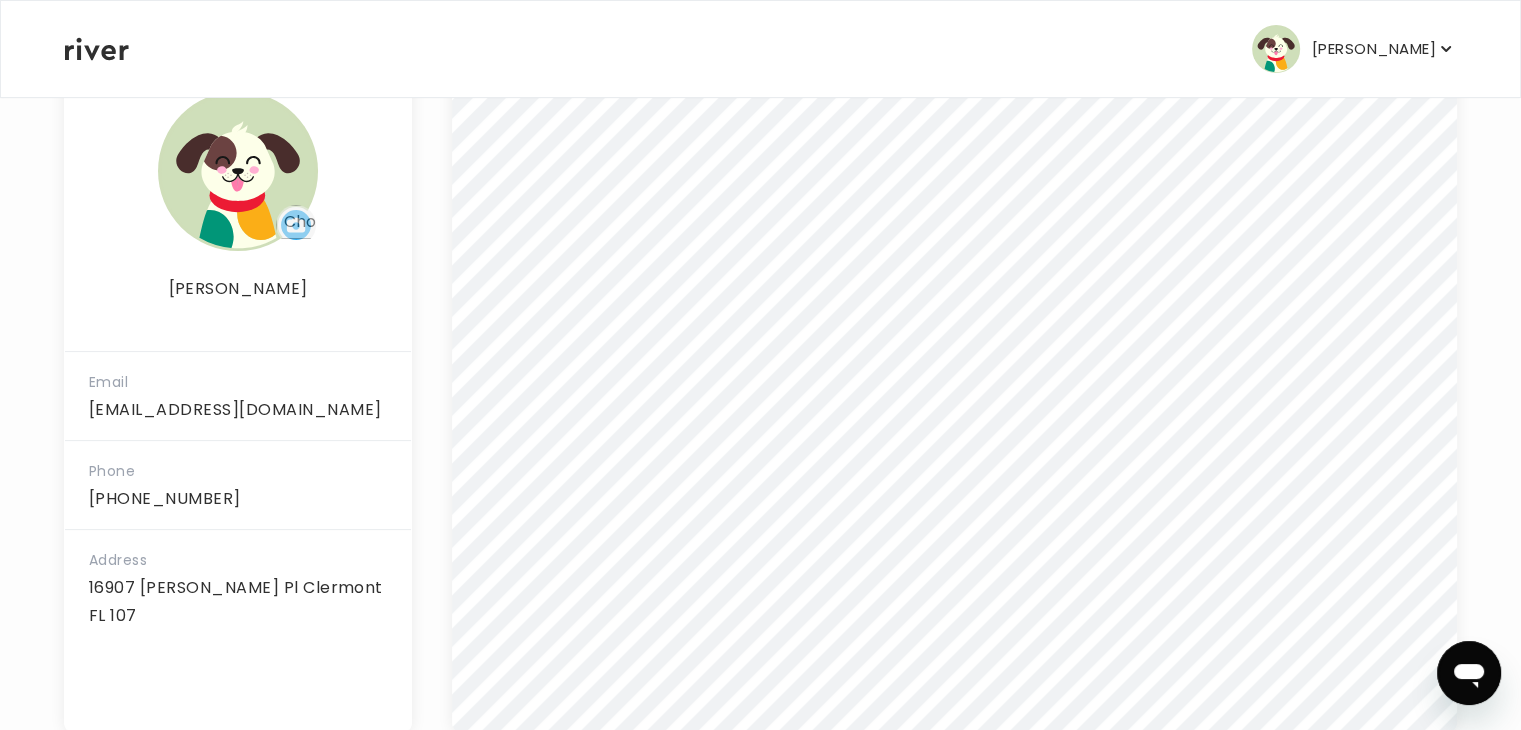 scroll, scrollTop: 416, scrollLeft: 0, axis: vertical 